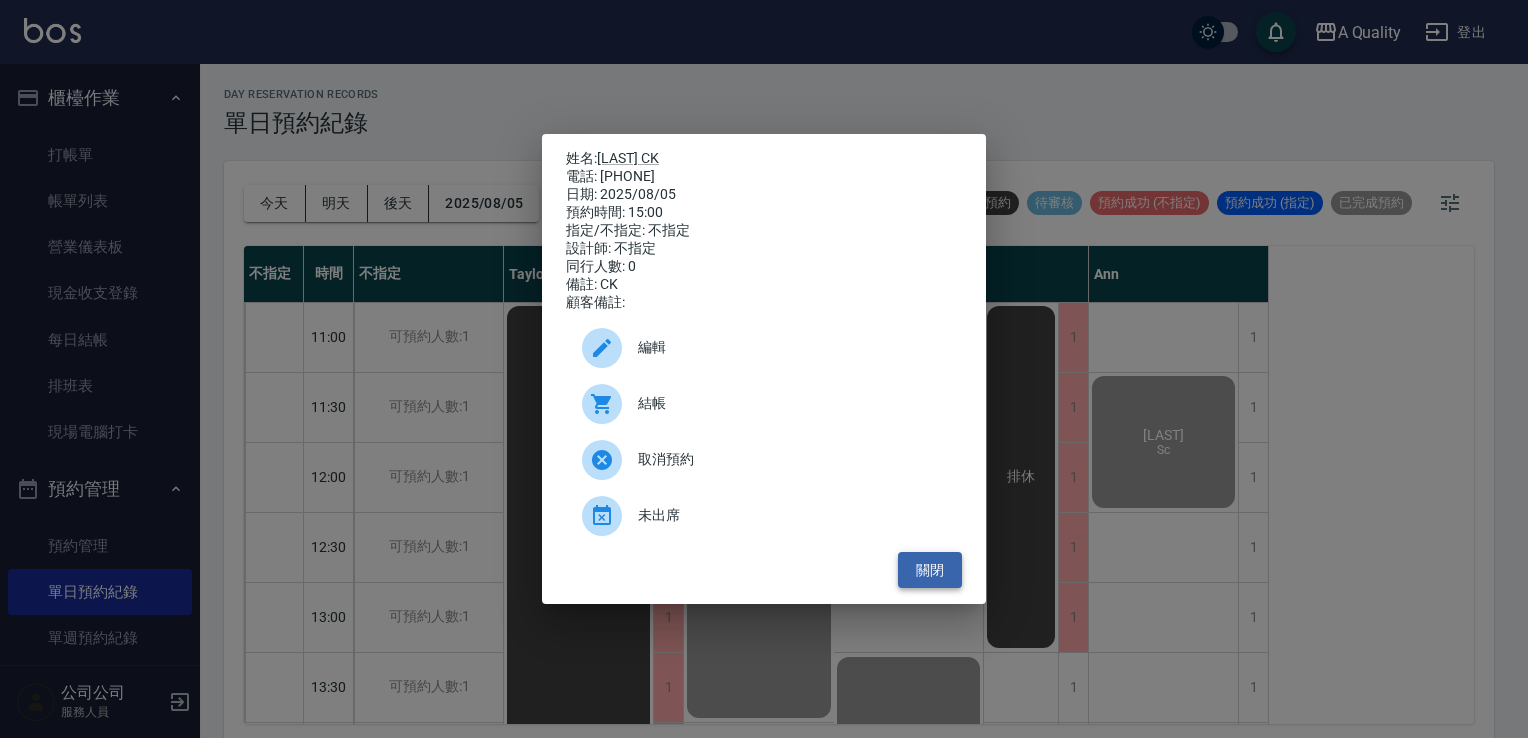 scroll, scrollTop: 0, scrollLeft: 0, axis: both 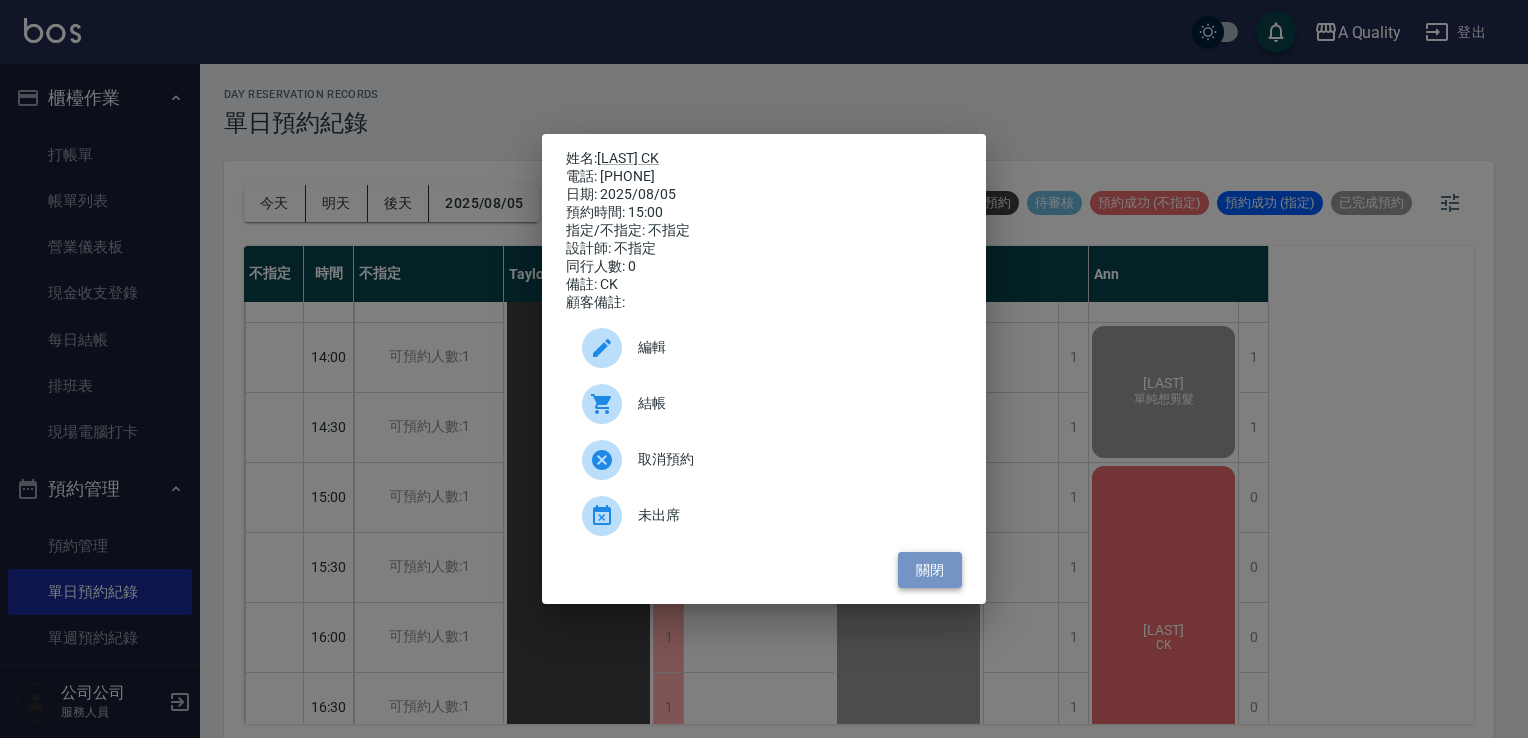 click on "關閉" at bounding box center [930, 570] 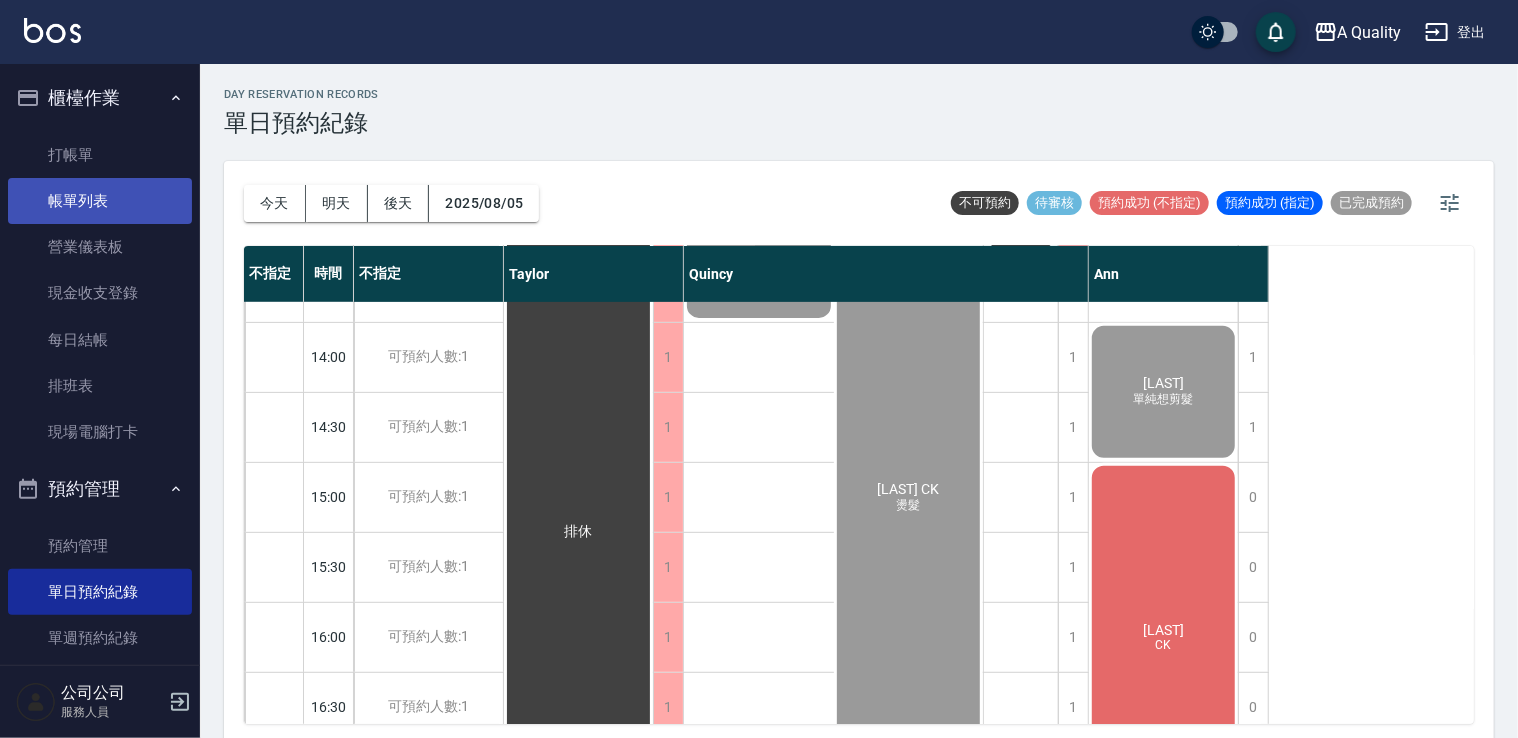 click on "帳單列表" at bounding box center [100, 201] 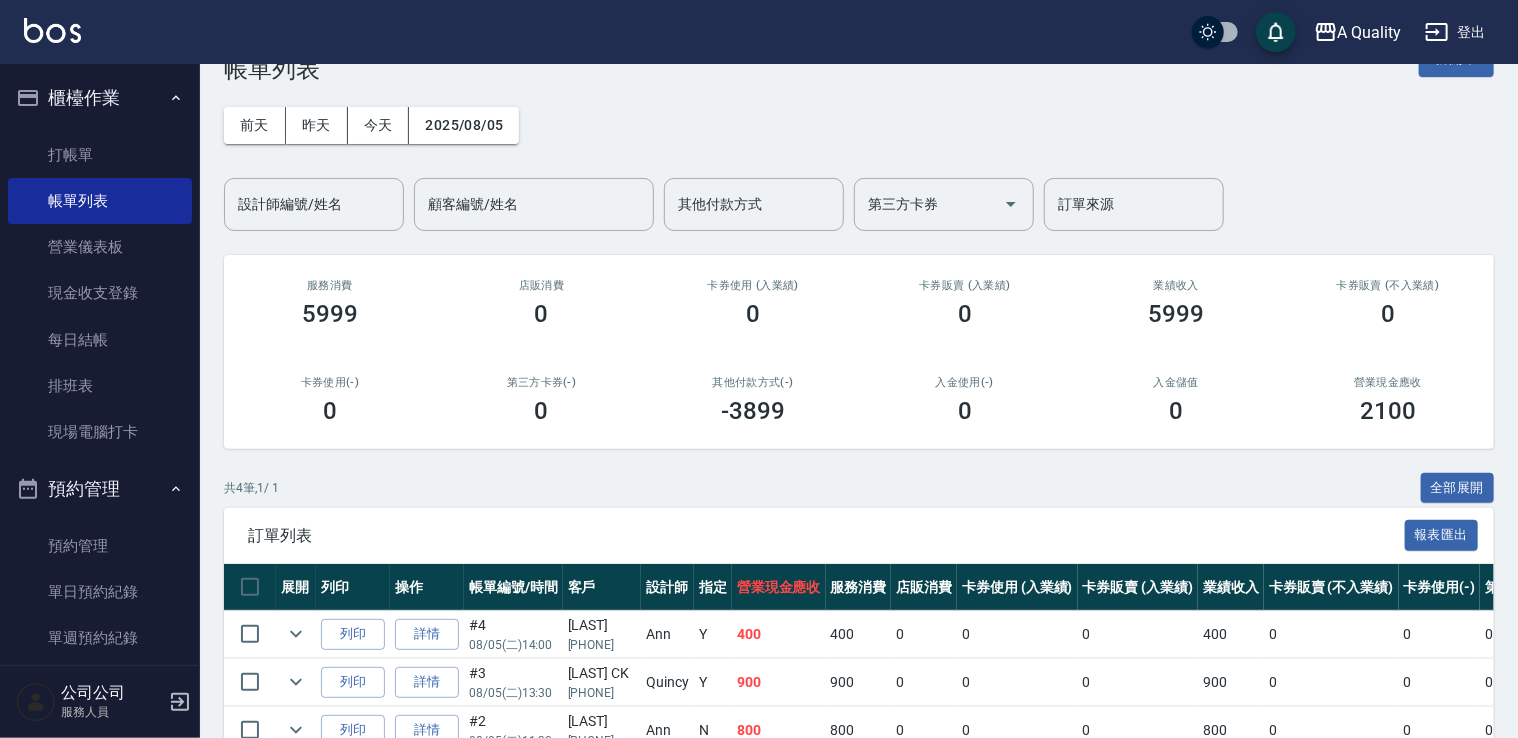 scroll, scrollTop: 200, scrollLeft: 0, axis: vertical 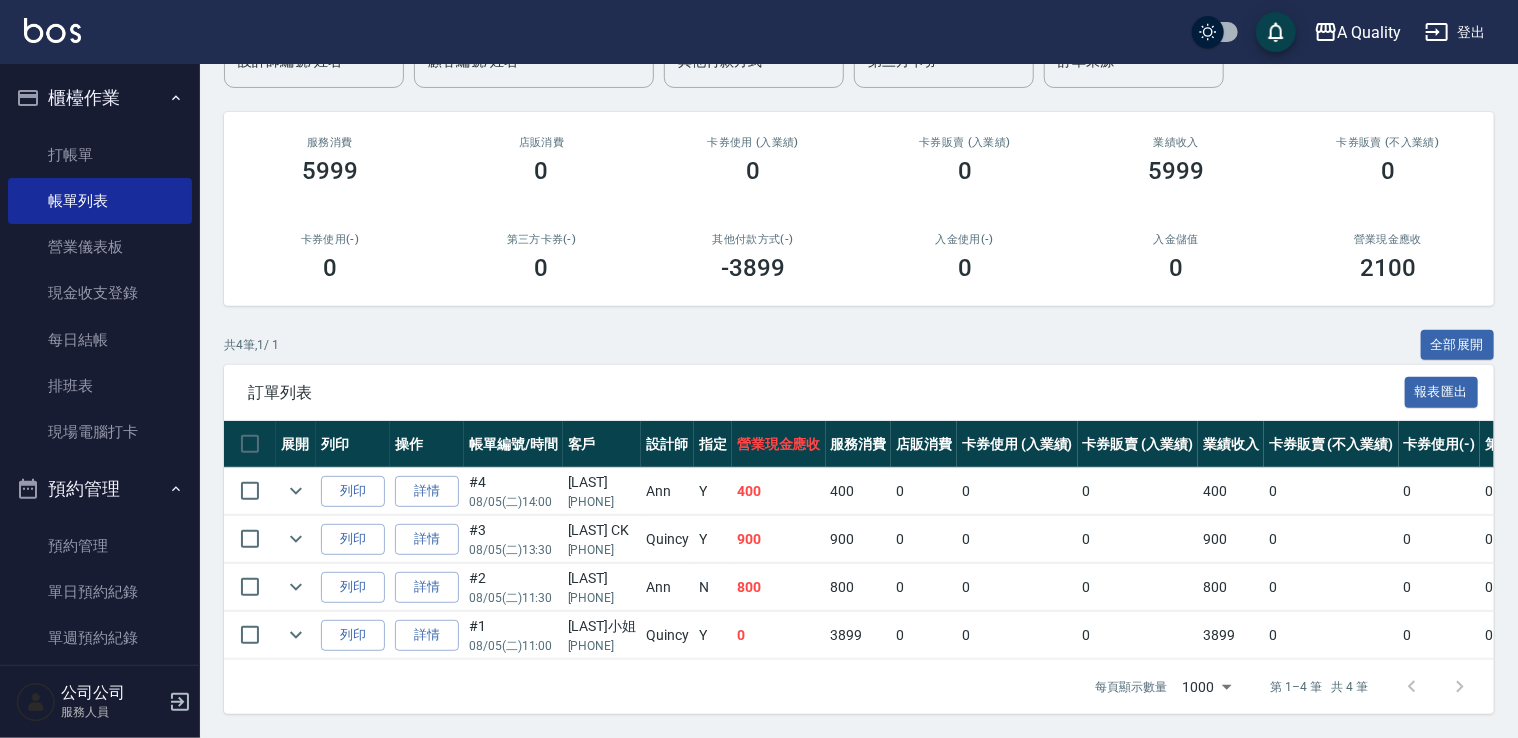 click on "櫃檯作業 打帳單 帳單列表 營業儀表板 現金收支登錄 每日結帳 排班表 現場電腦打卡 預約管理 預約管理 單日預約紀錄 單週預約紀錄 報表及分析 報表目錄 店家日報表 互助日報表 互助排行榜 互助點數明細 設計師日報表 設計師業績分析表 設計師排行榜 店販抽成明細 每日非現金明細 客戶管理 客戶列表 卡券管理 入金管理" at bounding box center (100, 364) 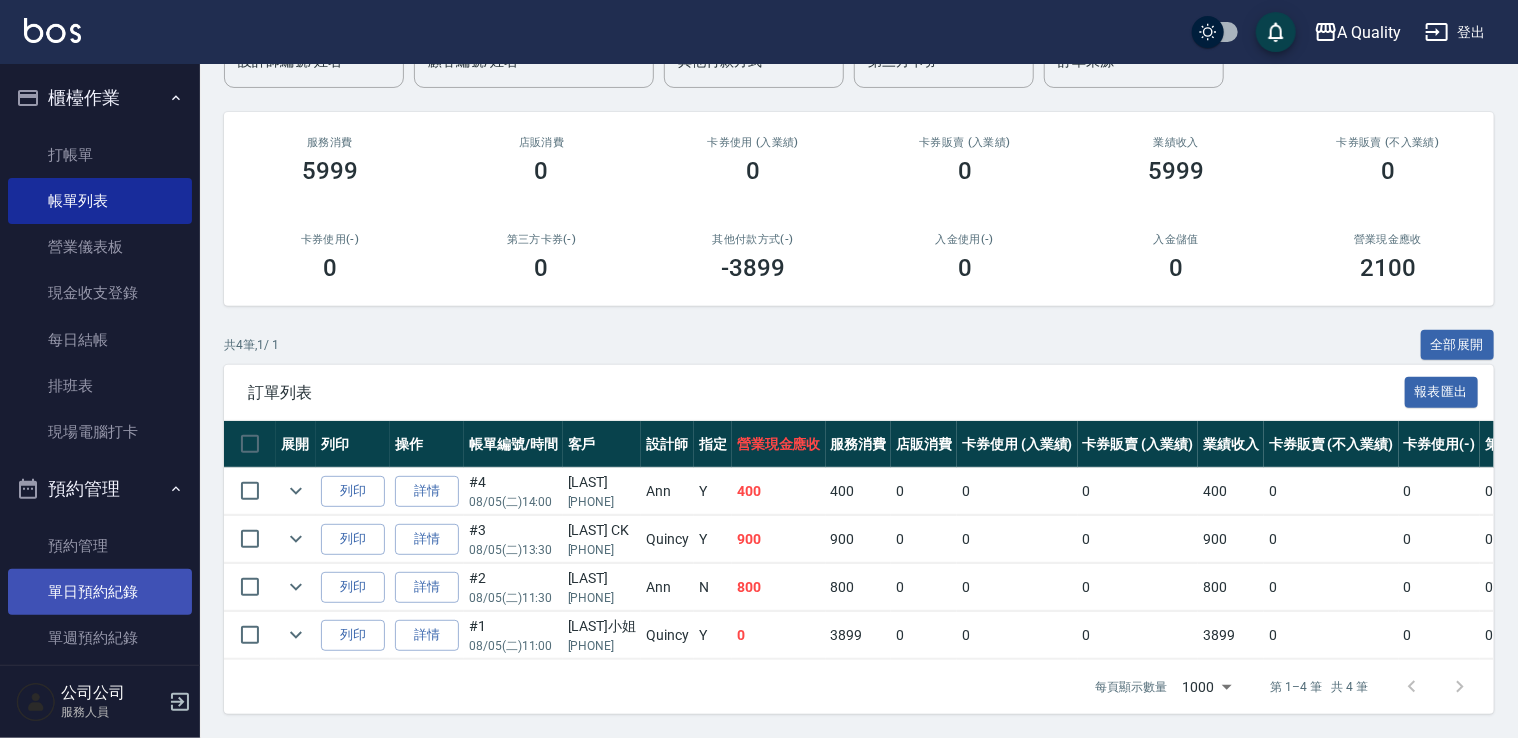 click on "單日預約紀錄" at bounding box center [100, 592] 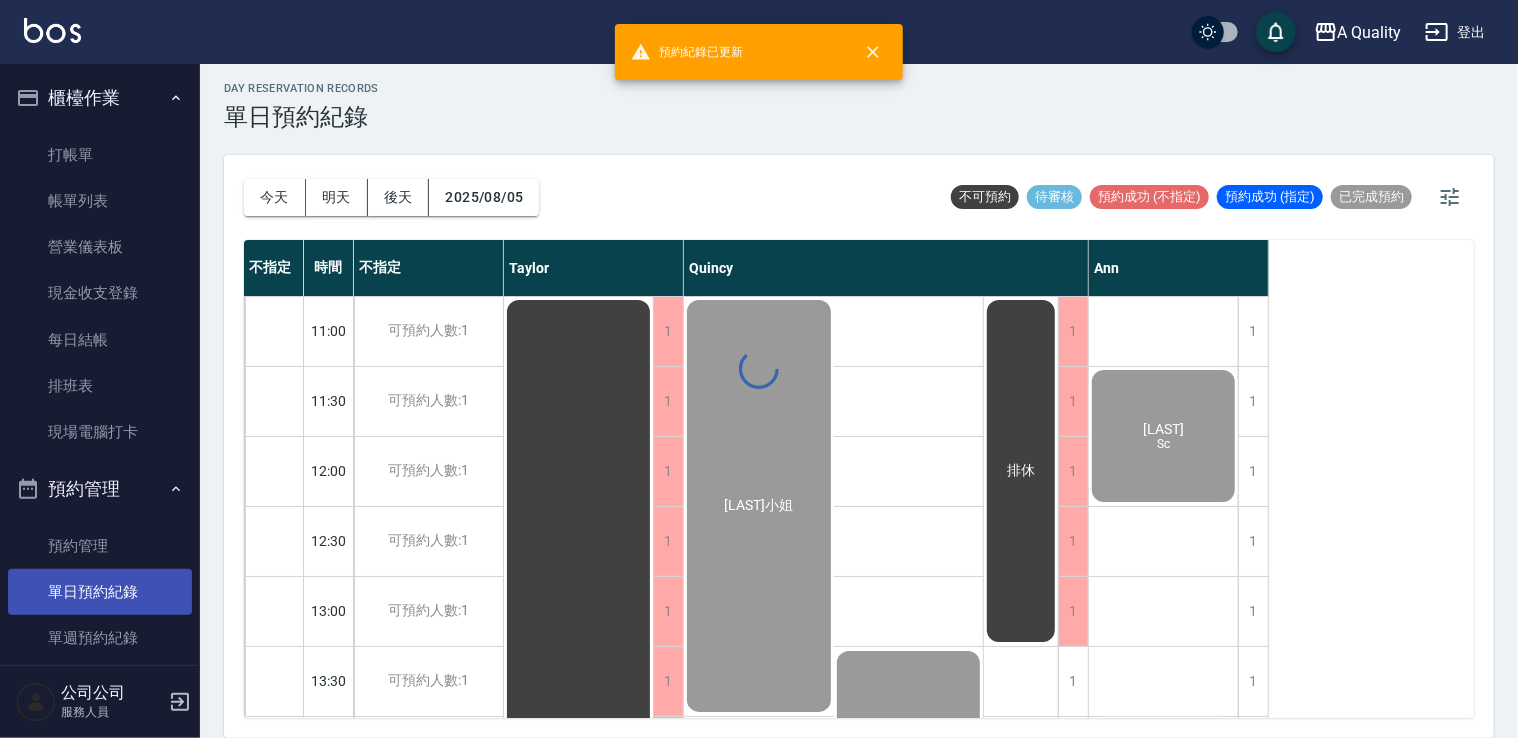 scroll, scrollTop: 0, scrollLeft: 0, axis: both 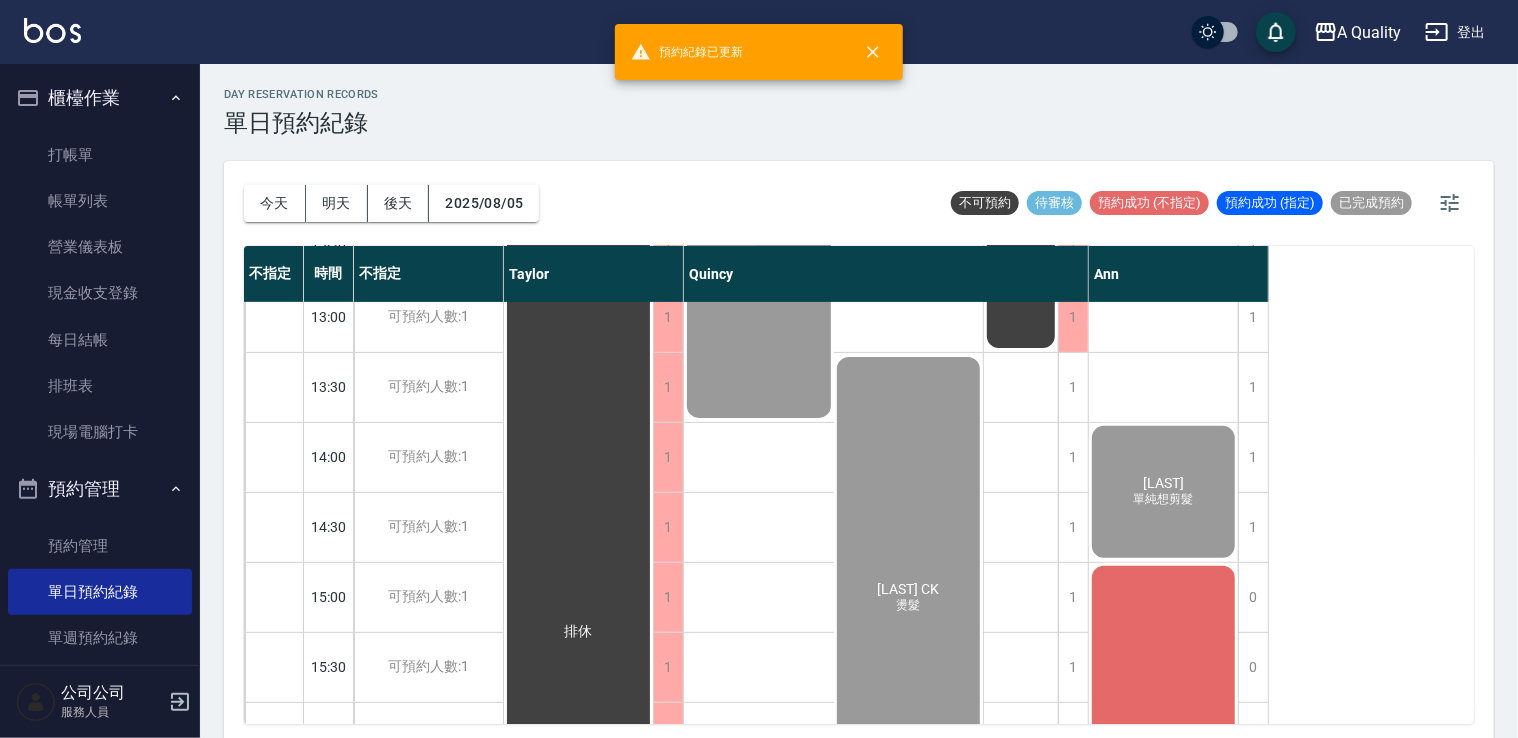click on "鄭琇薇 CK" at bounding box center [578, 632] 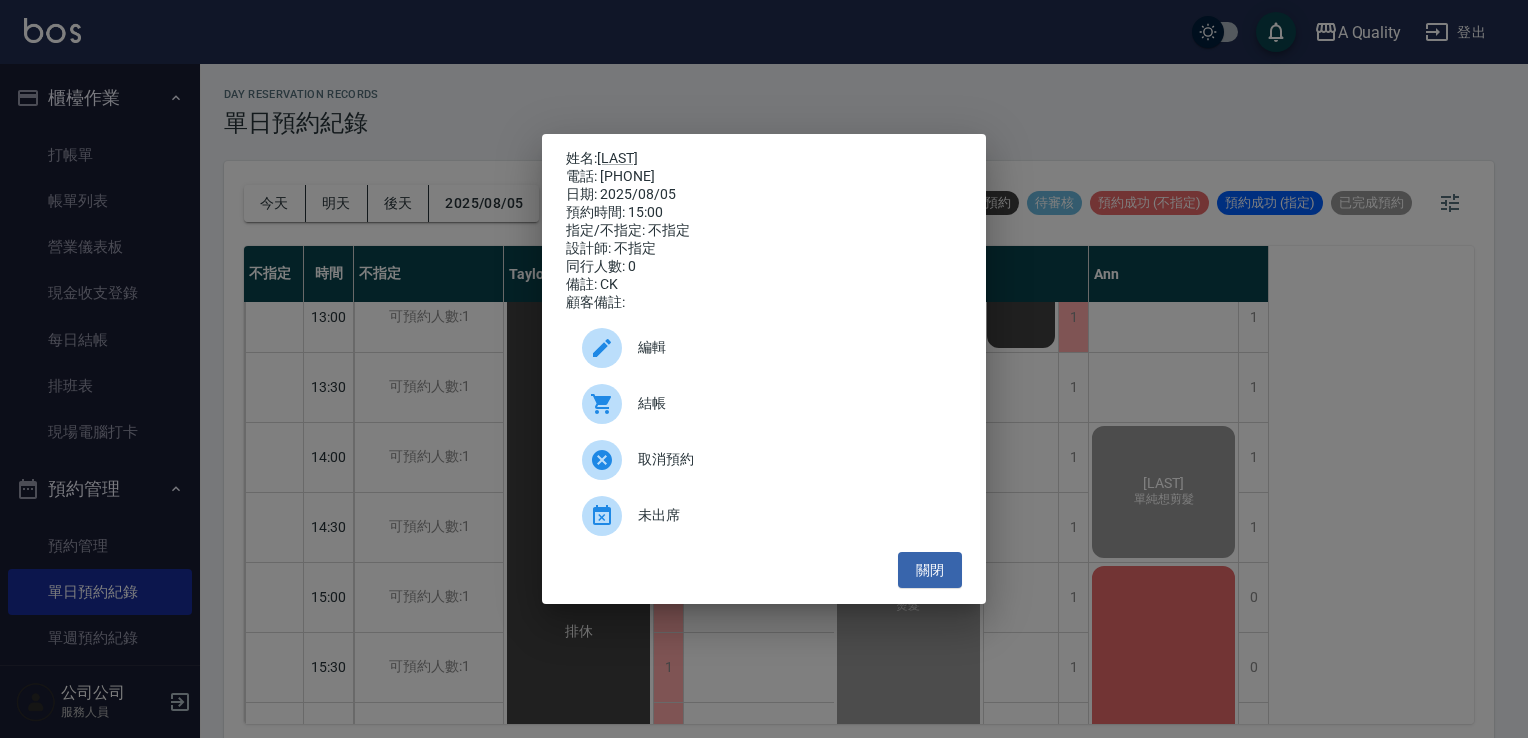 click on "結帳" at bounding box center (792, 403) 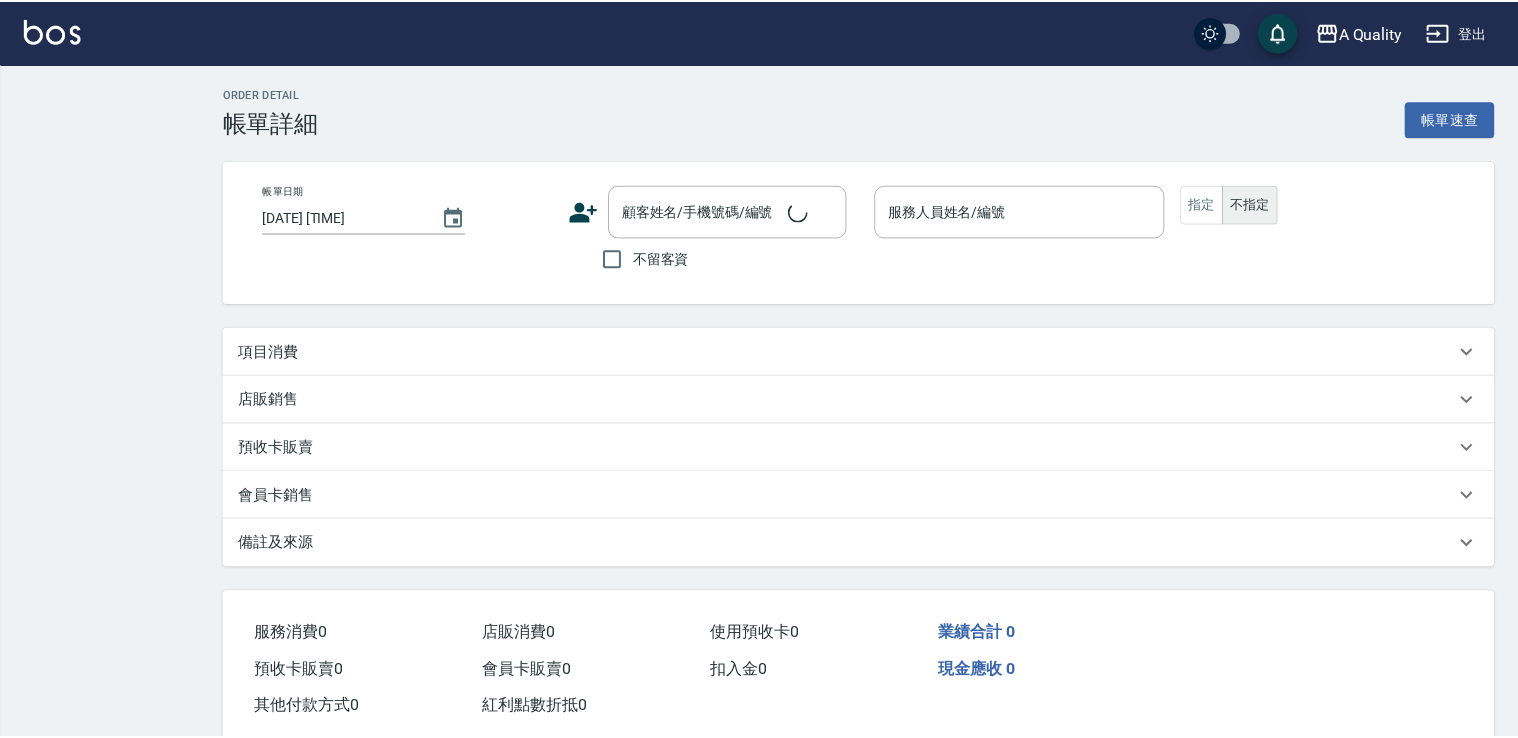 scroll, scrollTop: 0, scrollLeft: 0, axis: both 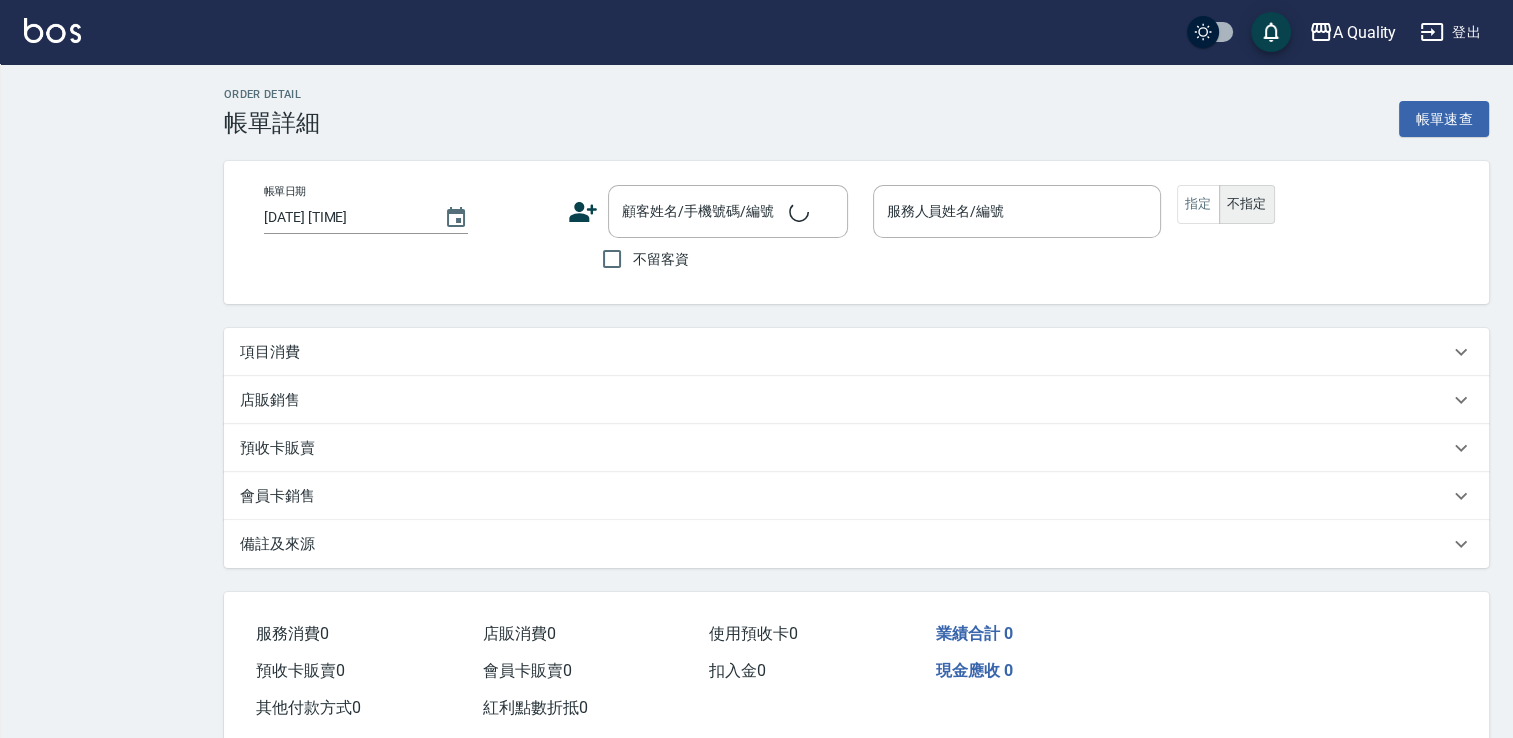 type on "[DATE] [TIME]" 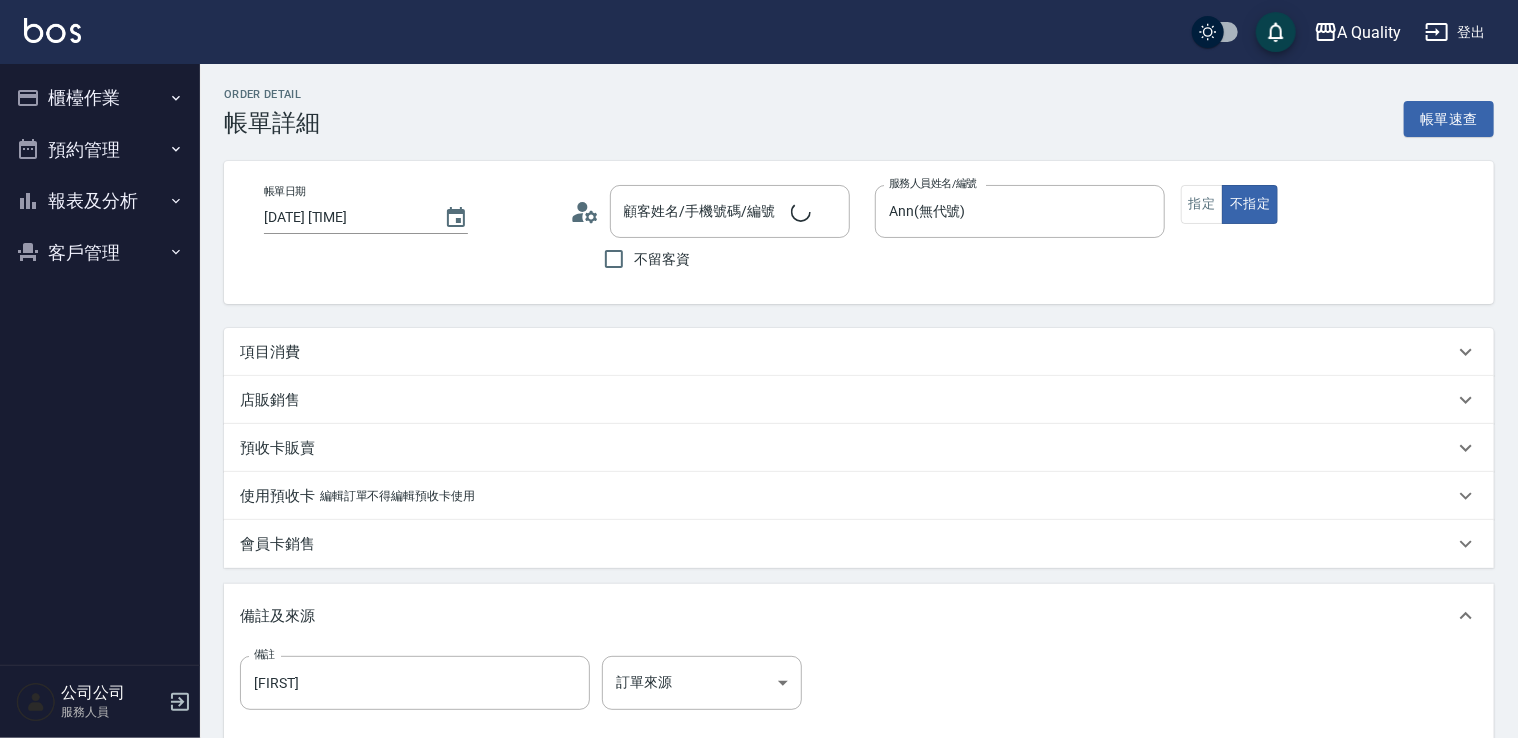 type on "[FIRST] [LAST]/[PHONE]/" 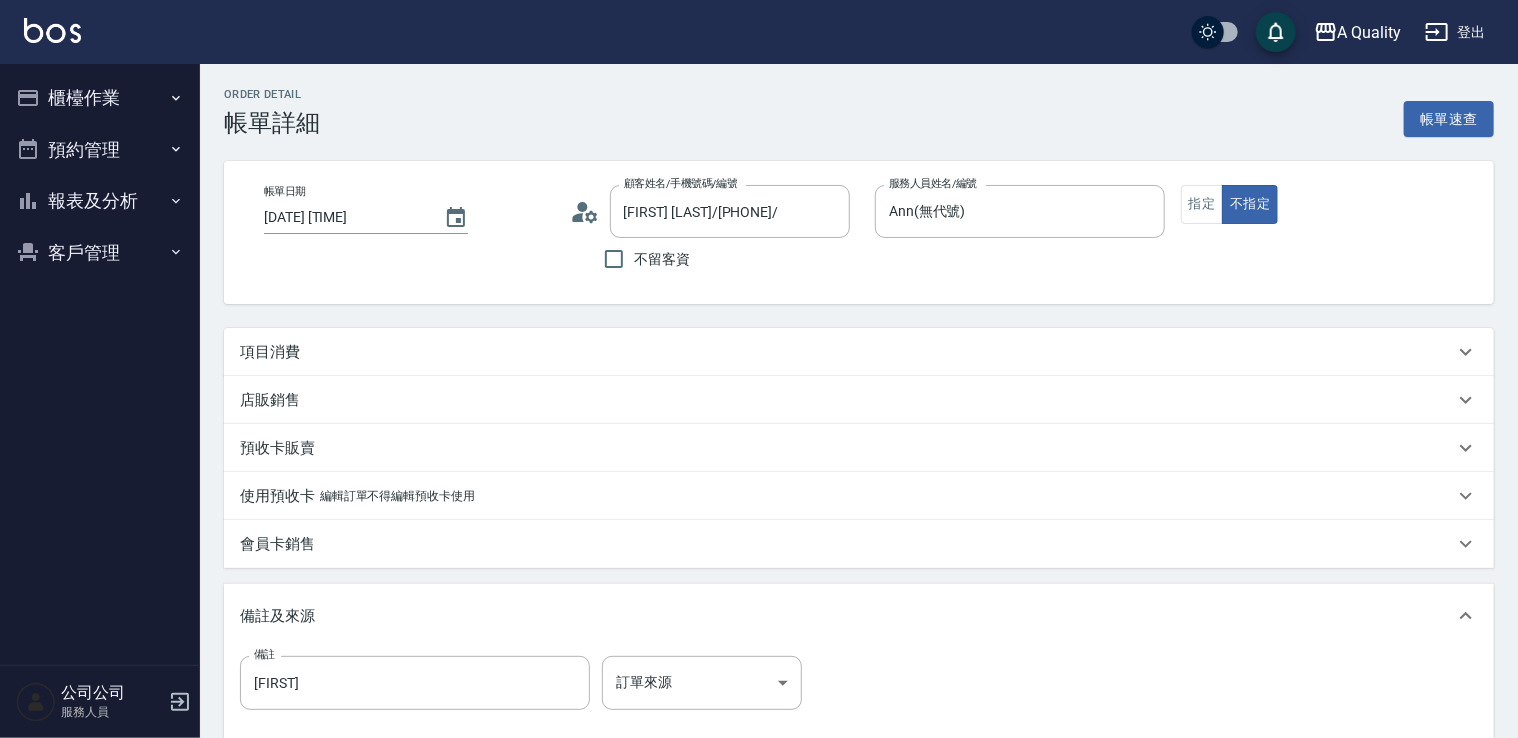 drag, startPoint x: 276, startPoint y: 336, endPoint x: 304, endPoint y: 355, distance: 33.83785 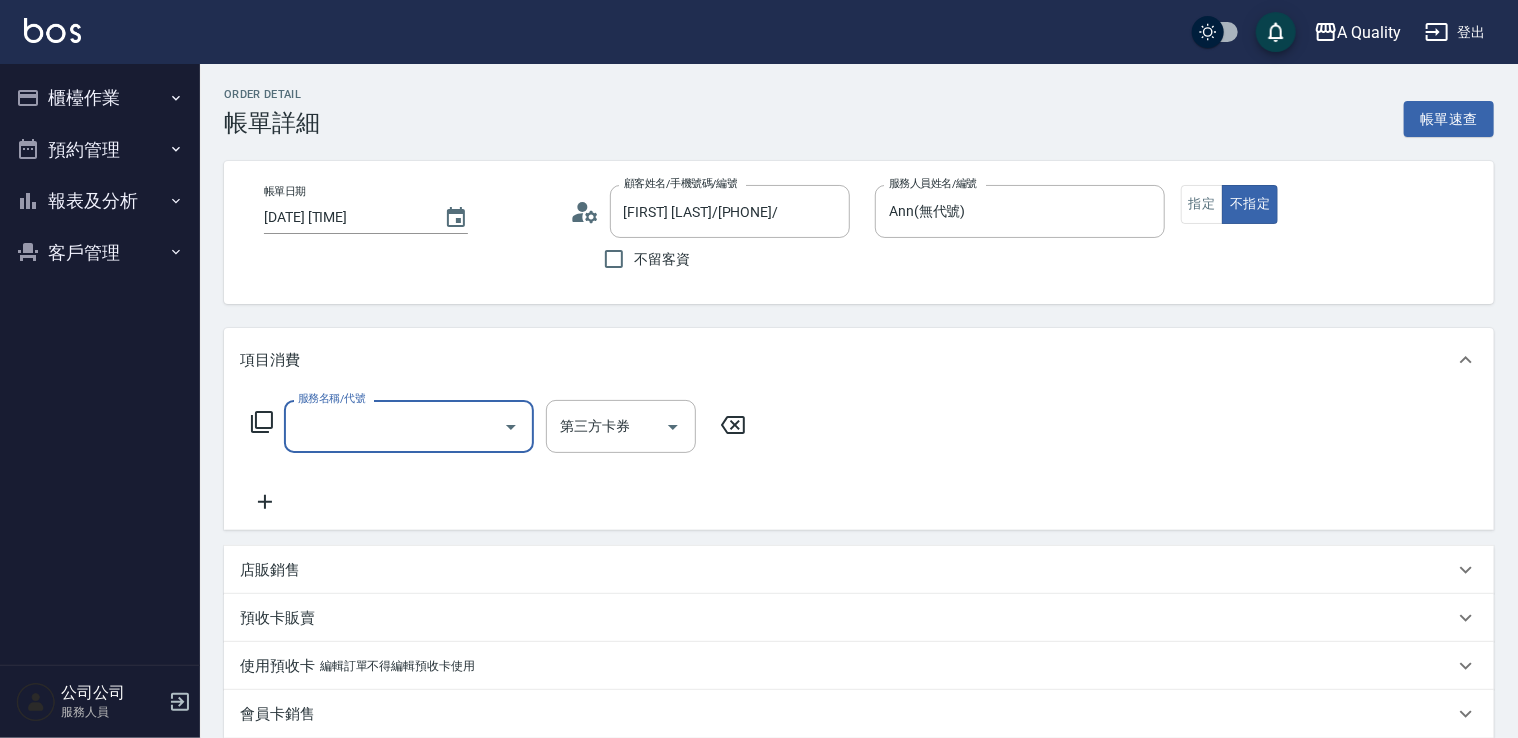 scroll, scrollTop: 0, scrollLeft: 0, axis: both 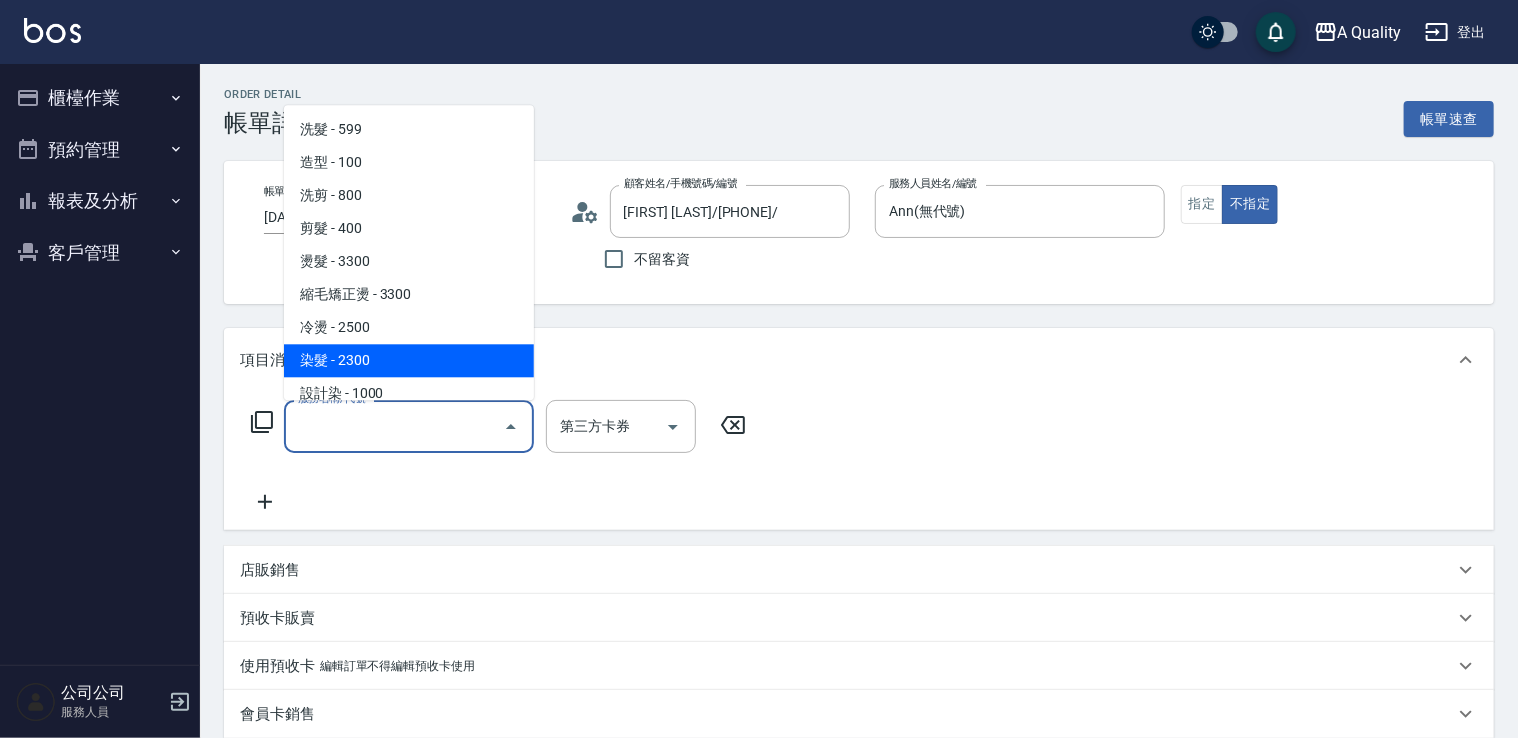click on "染髮 - 2300" at bounding box center (409, 360) 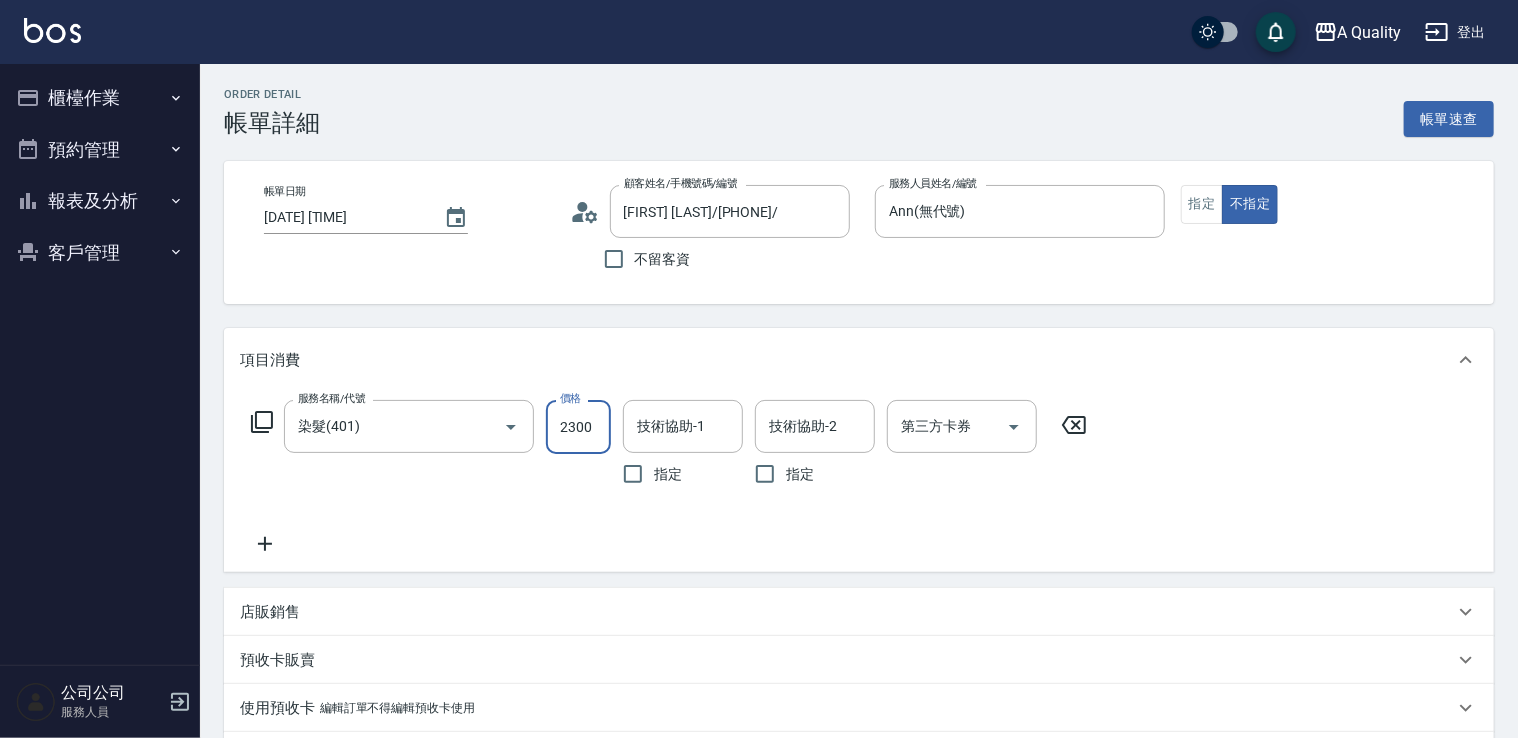click on "2300" at bounding box center (578, 427) 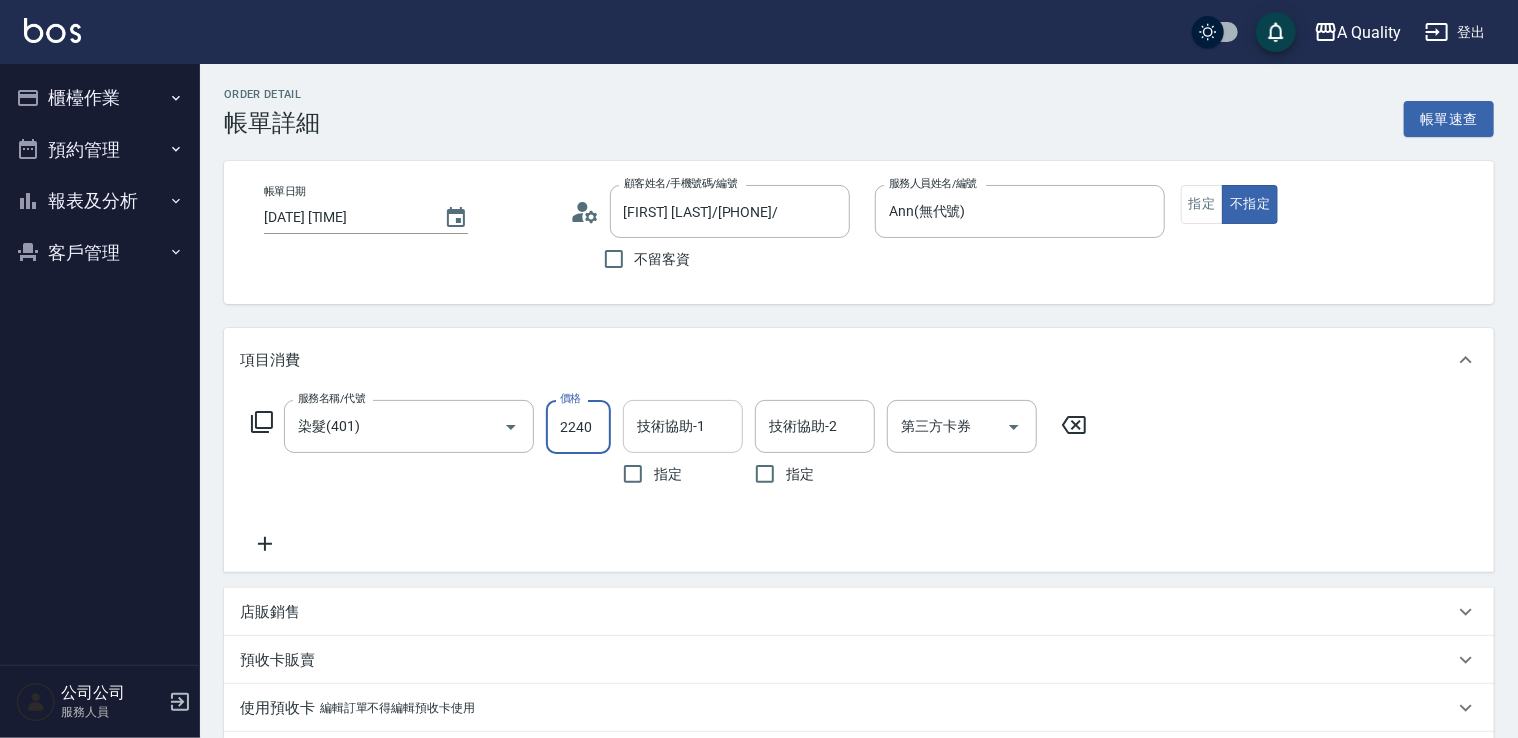 type on "2240" 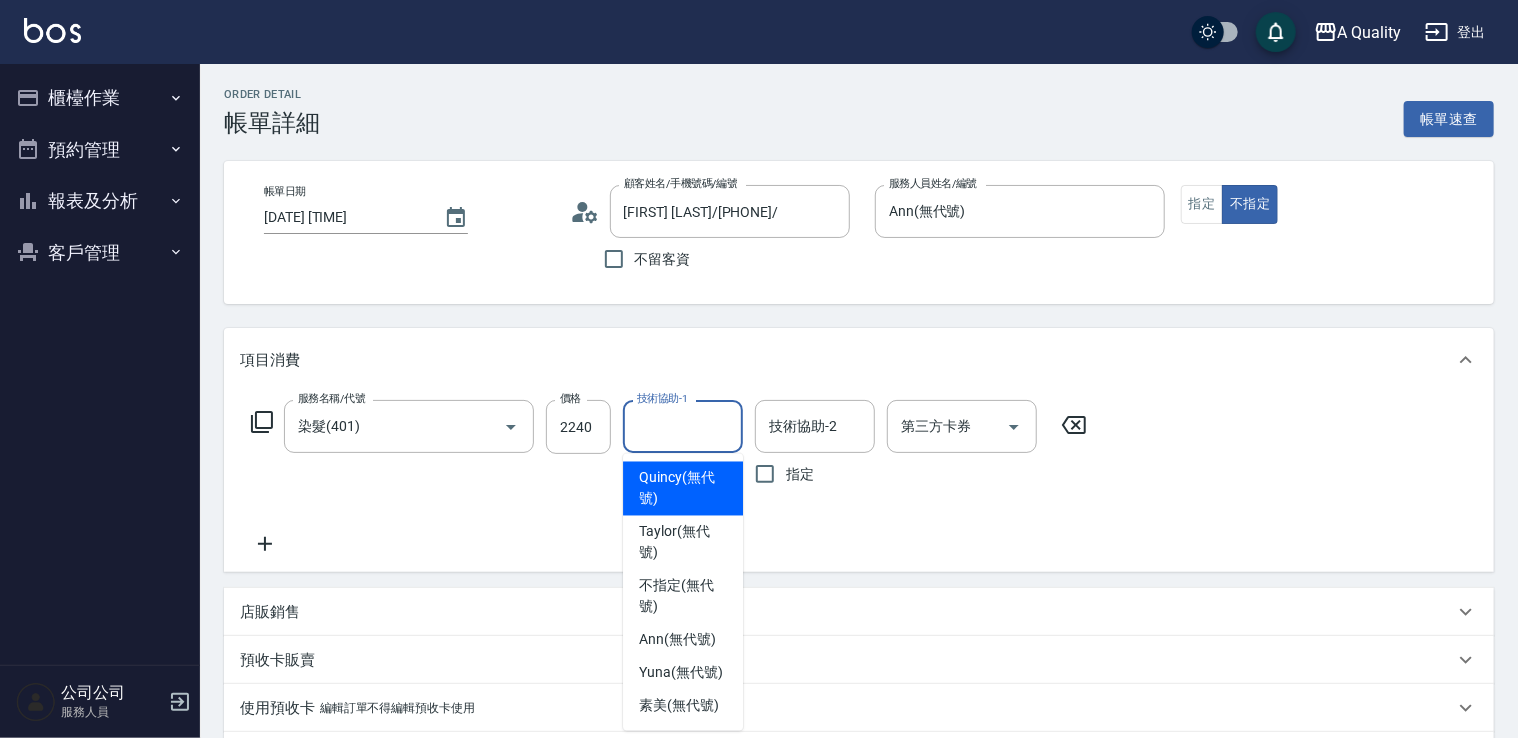 click on "技術協助-1" at bounding box center (683, 426) 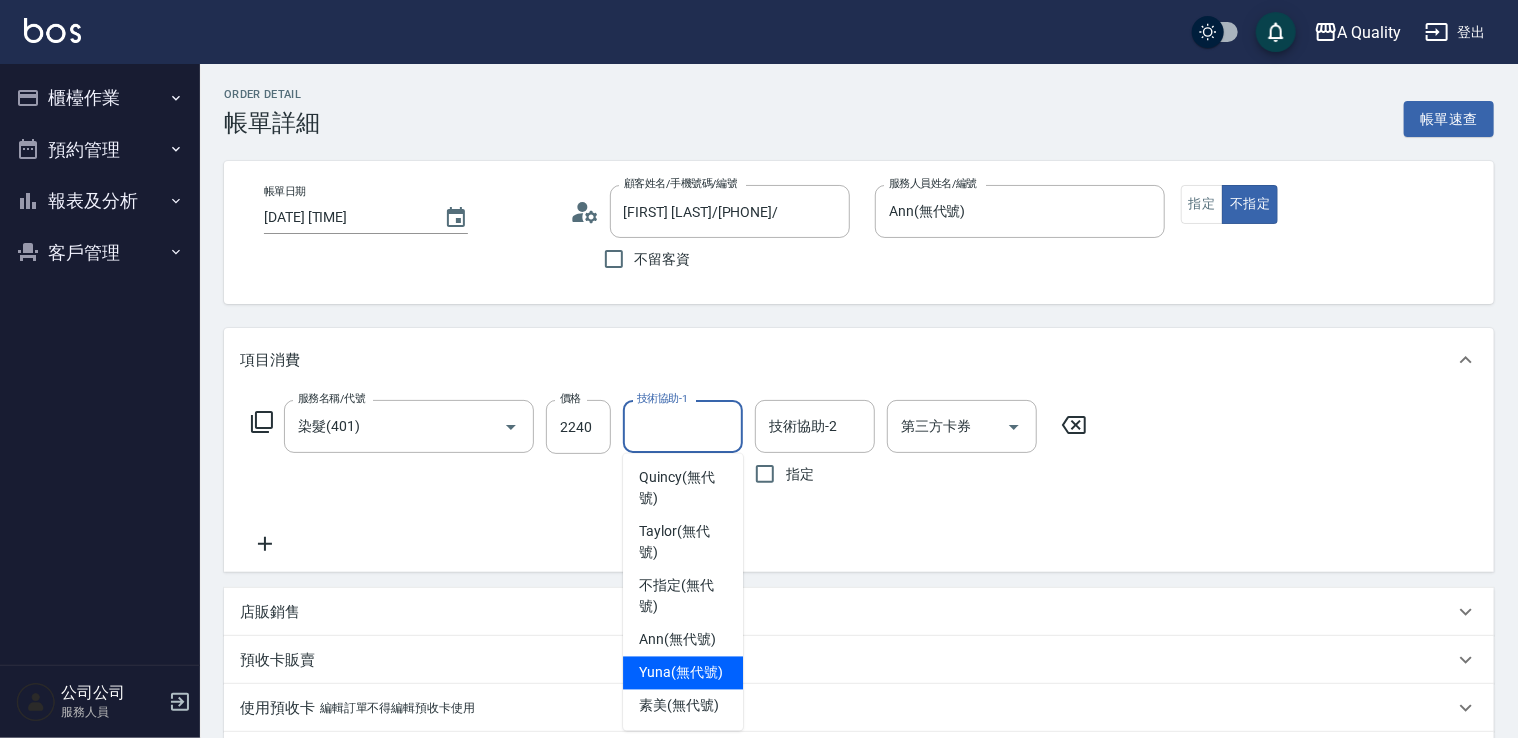 click on "[FIRST]" at bounding box center (681, 673) 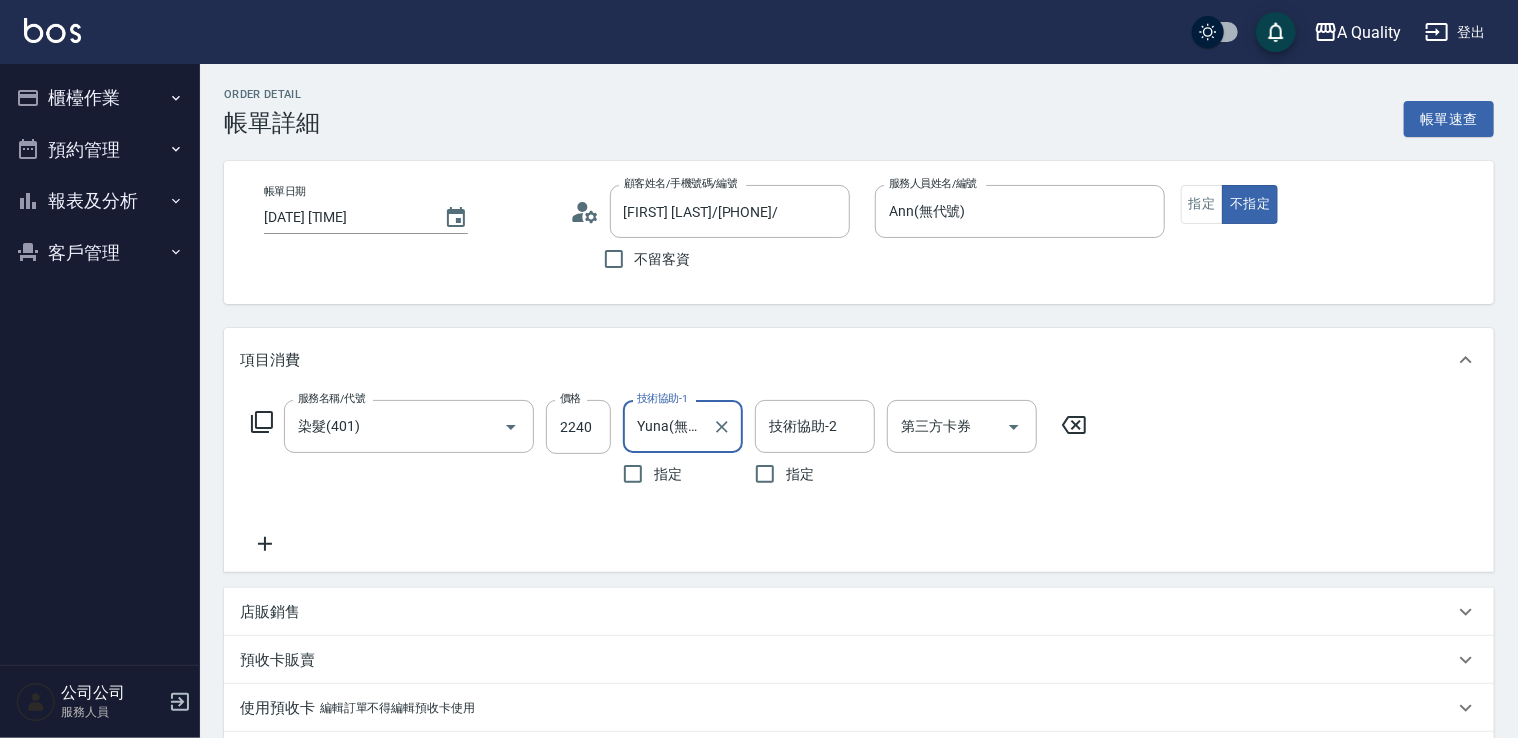click 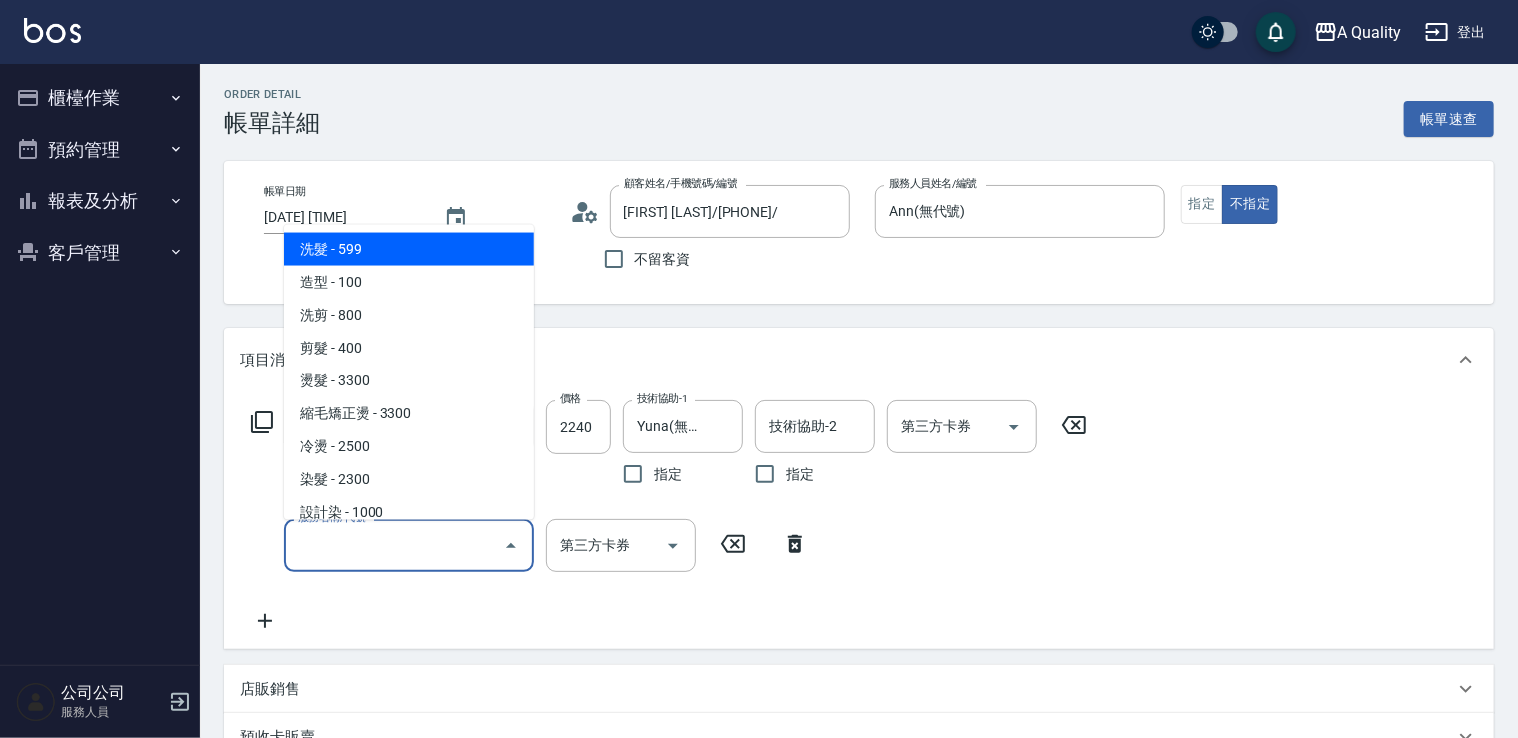 drag, startPoint x: 296, startPoint y: 542, endPoint x: 307, endPoint y: 534, distance: 13.601471 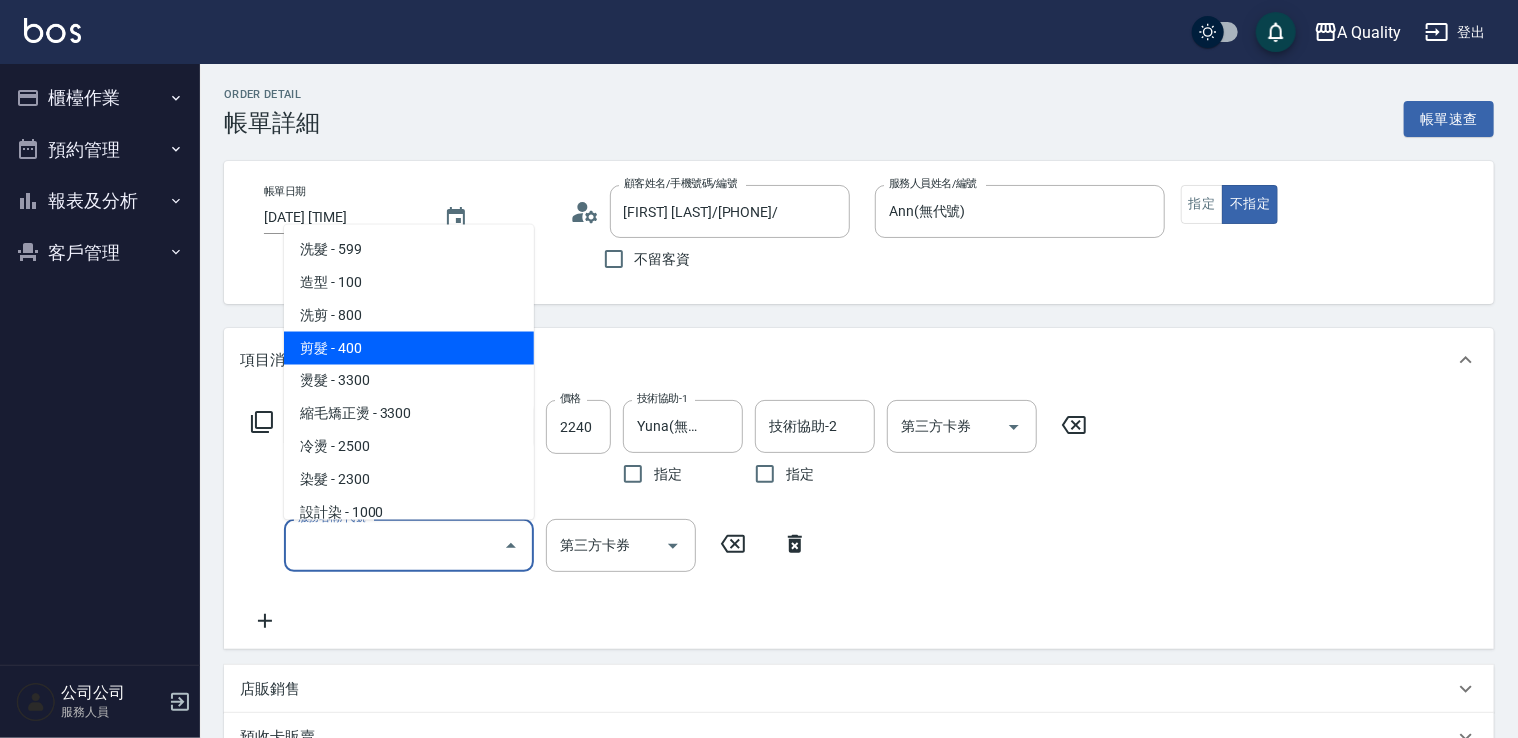 click on "剪髮 - 400" at bounding box center [409, 347] 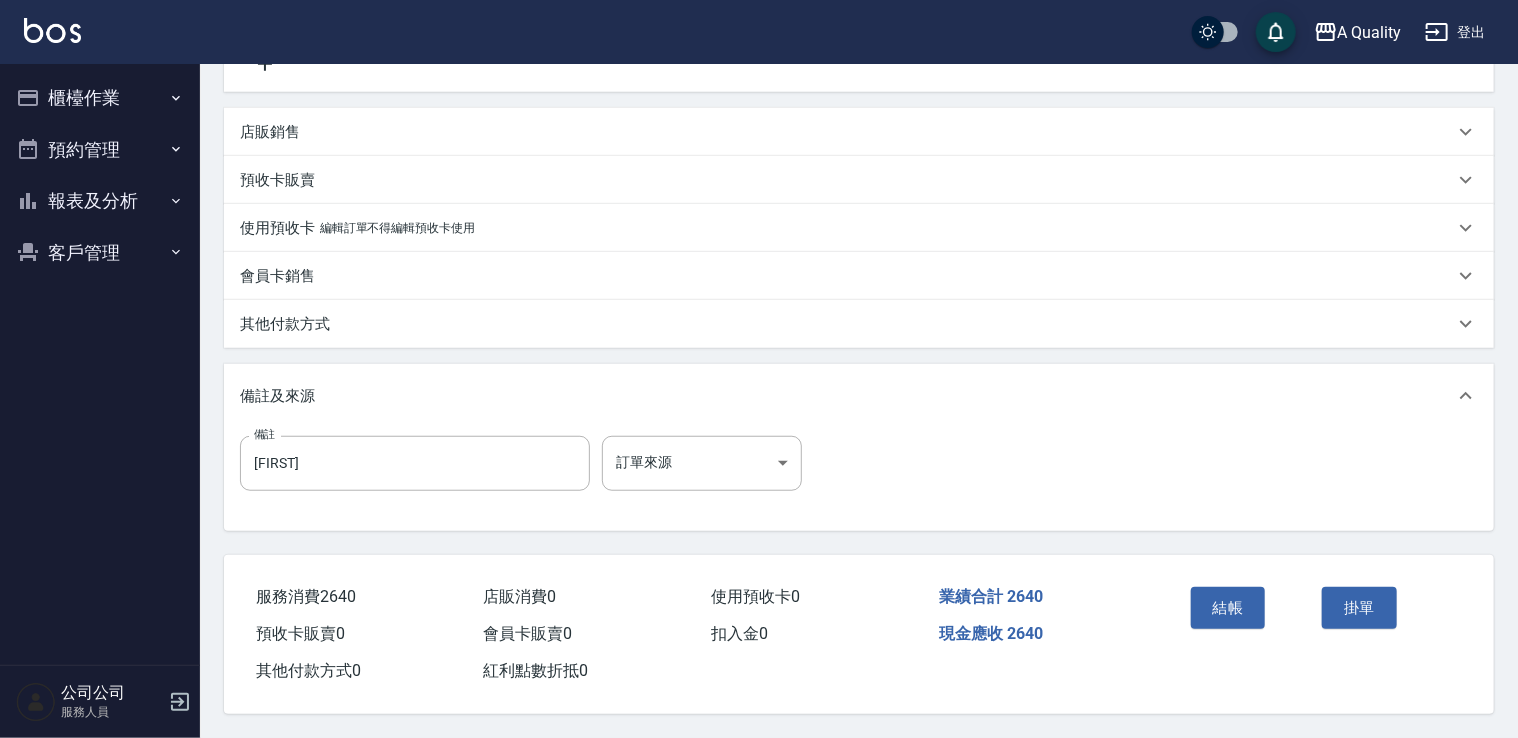 scroll, scrollTop: 564, scrollLeft: 0, axis: vertical 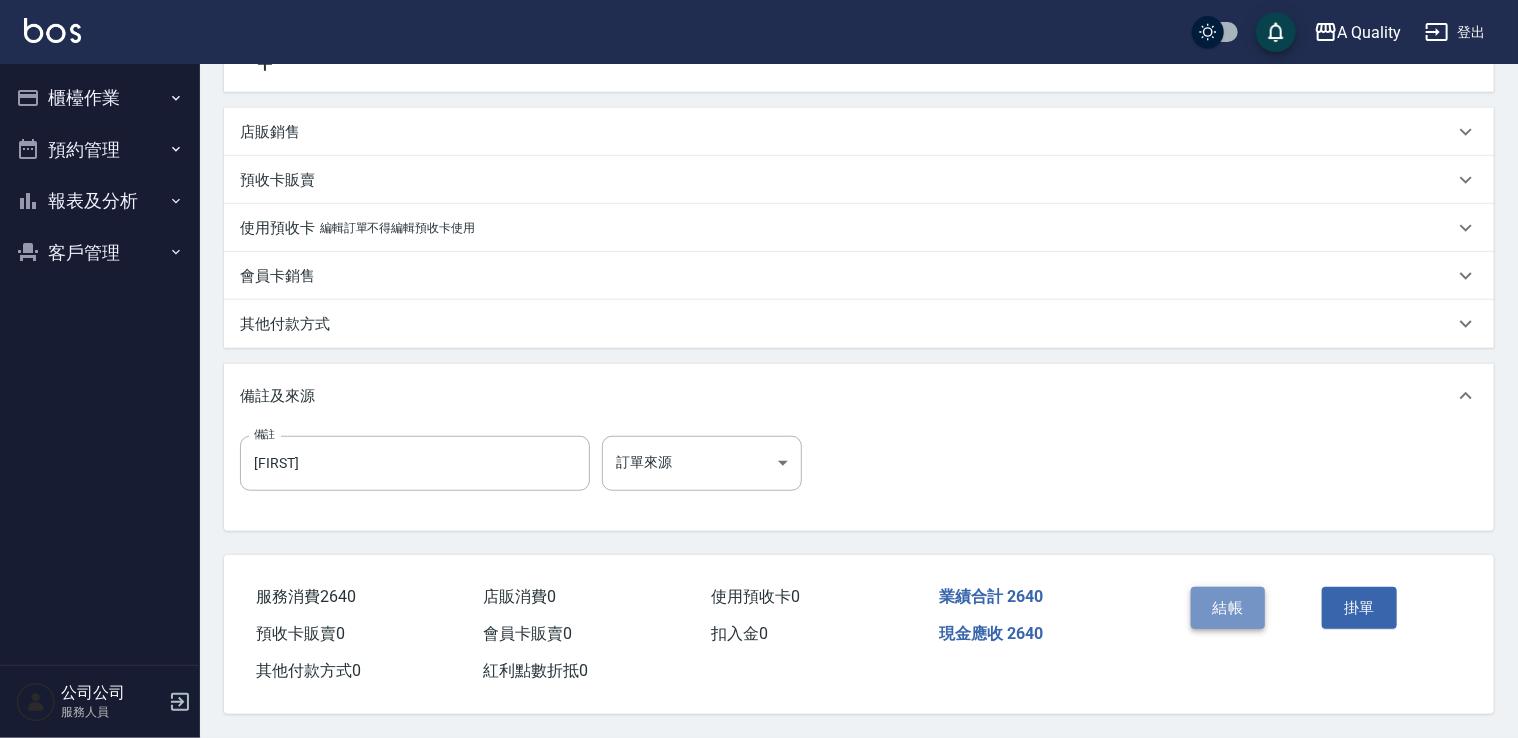 click on "結帳" at bounding box center [1228, 608] 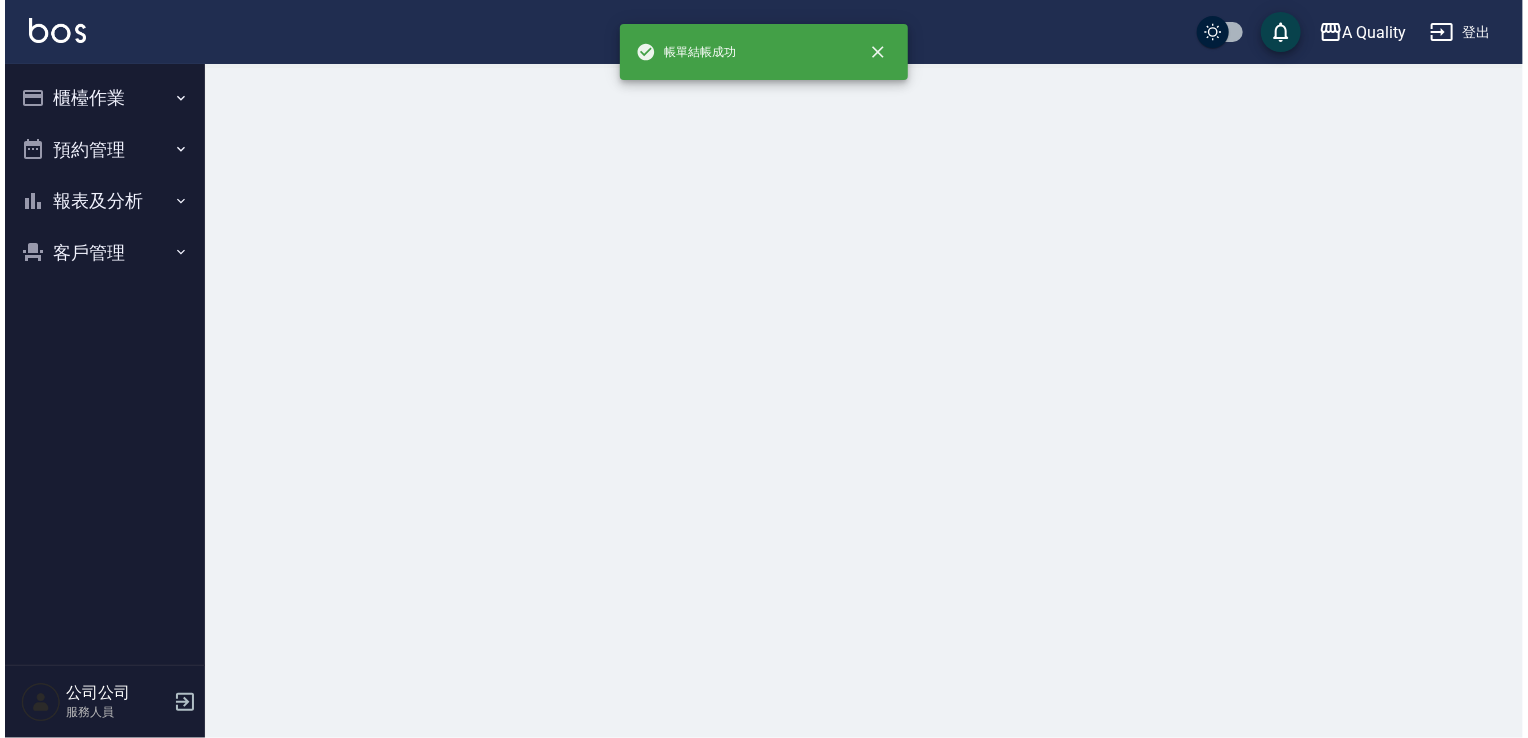 scroll, scrollTop: 0, scrollLeft: 0, axis: both 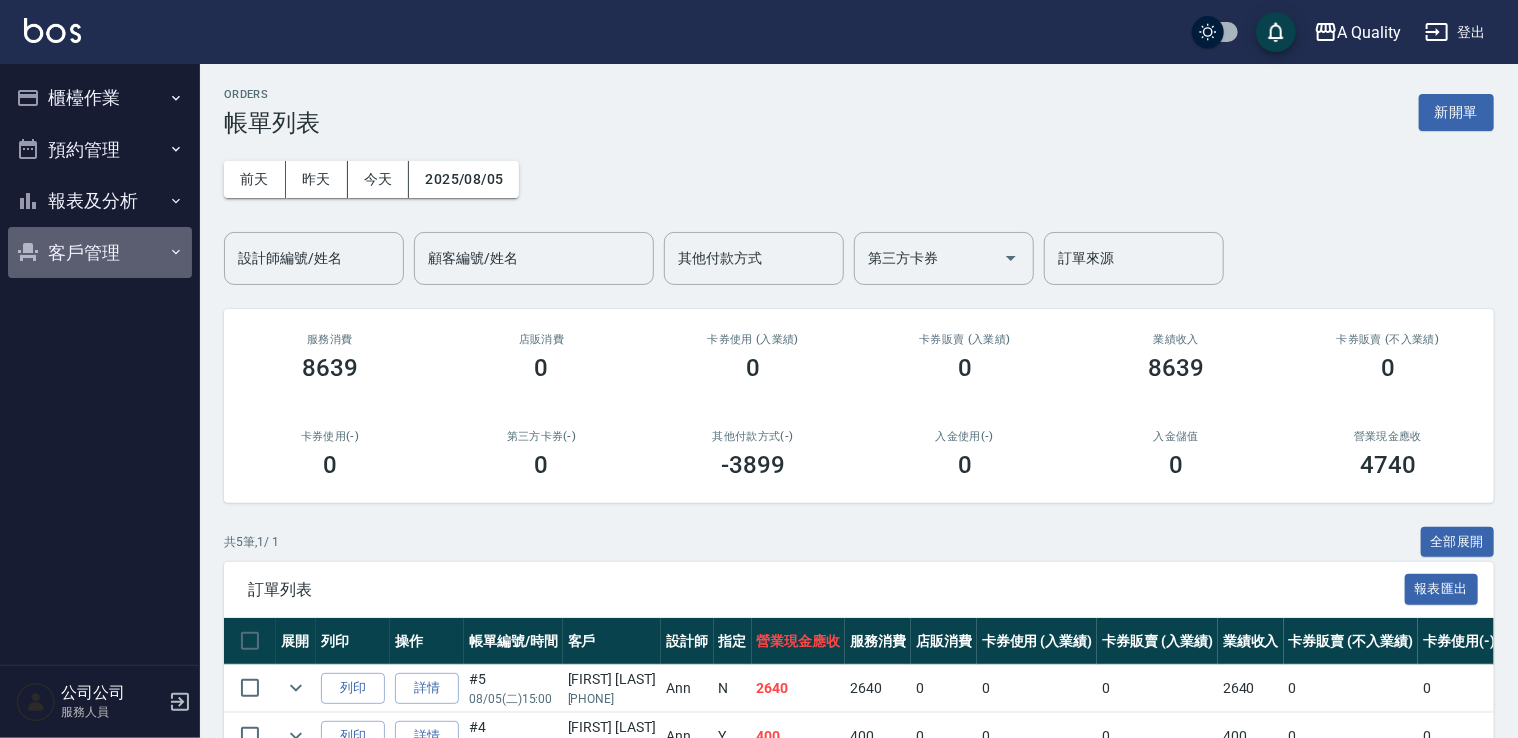 click on "客戶管理" at bounding box center [100, 253] 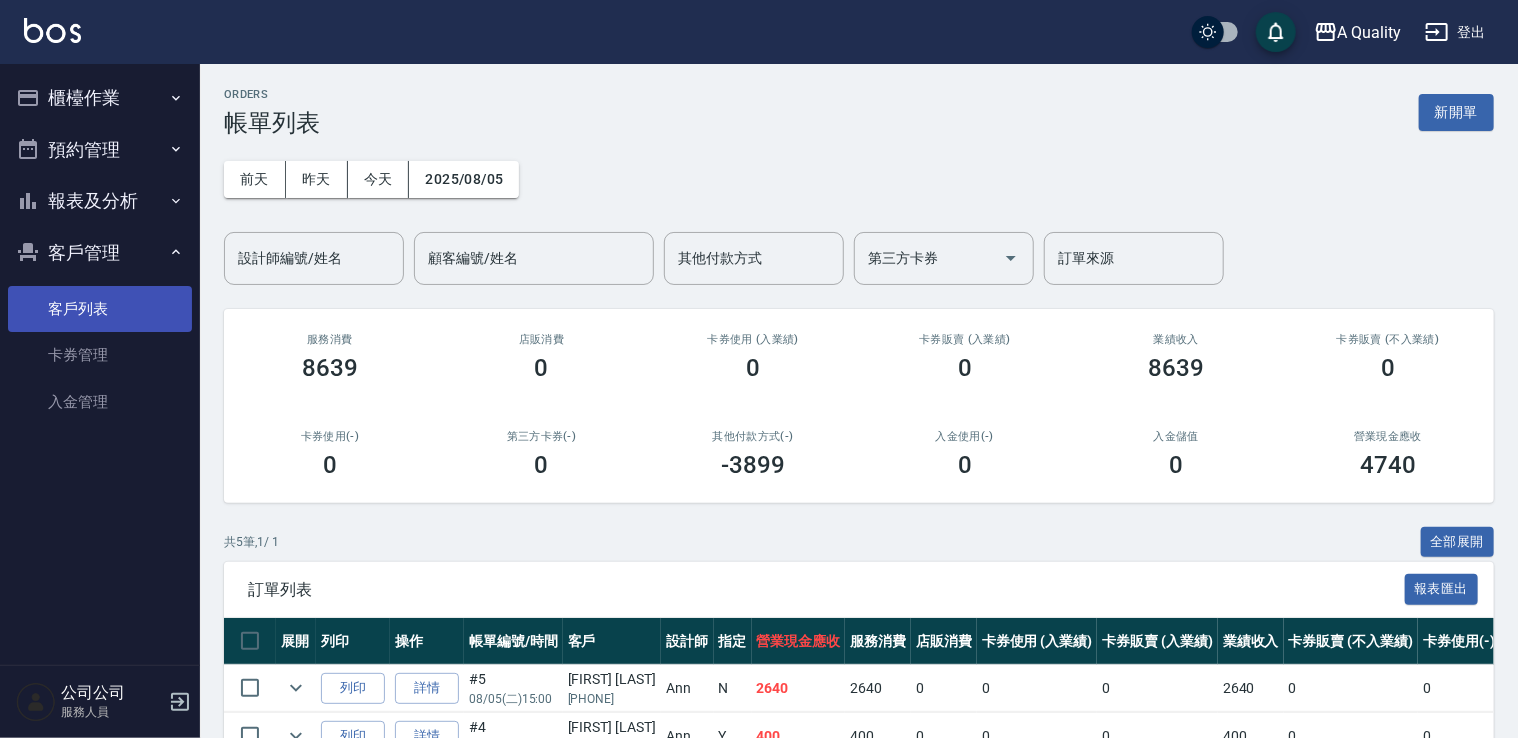 click on "客戶列表" at bounding box center [100, 309] 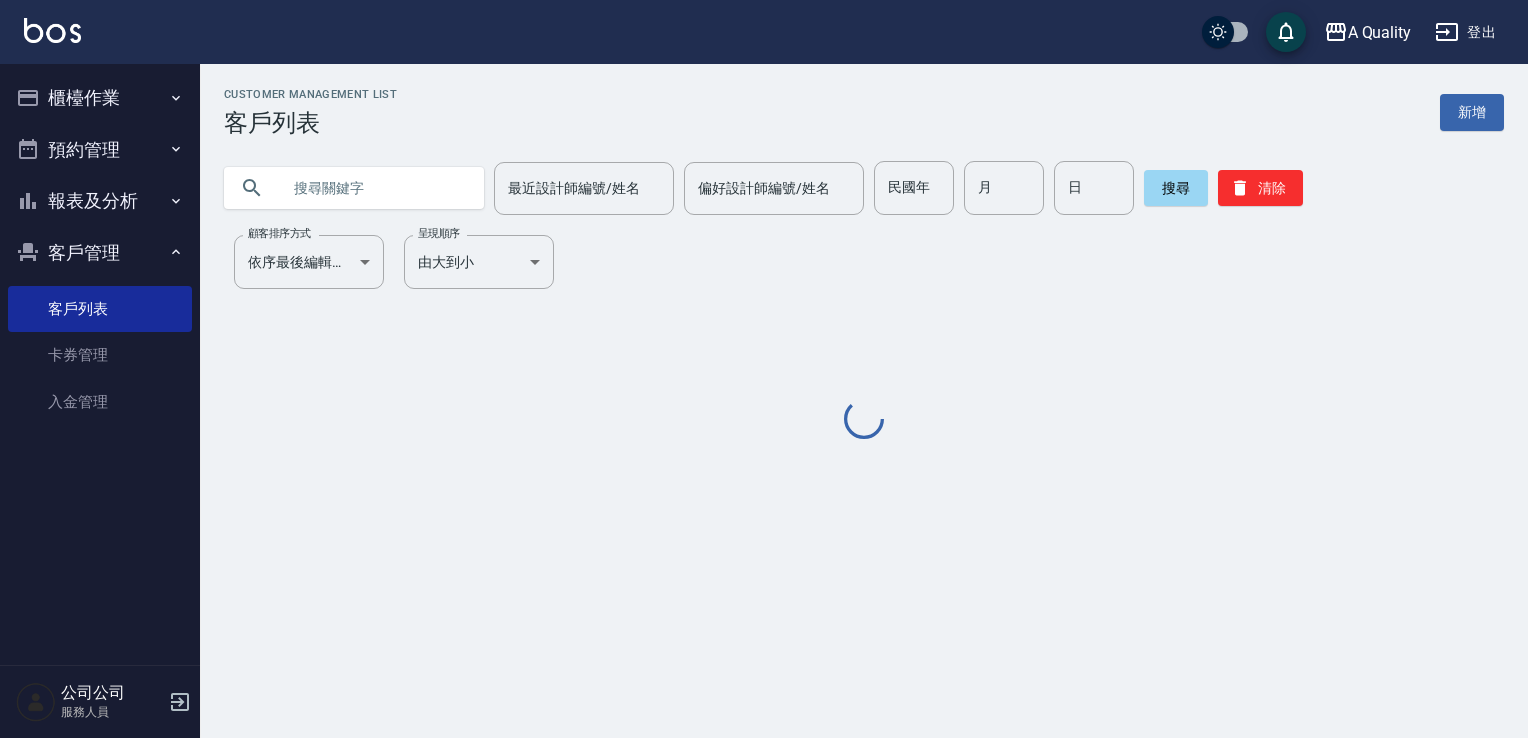 click at bounding box center (374, 188) 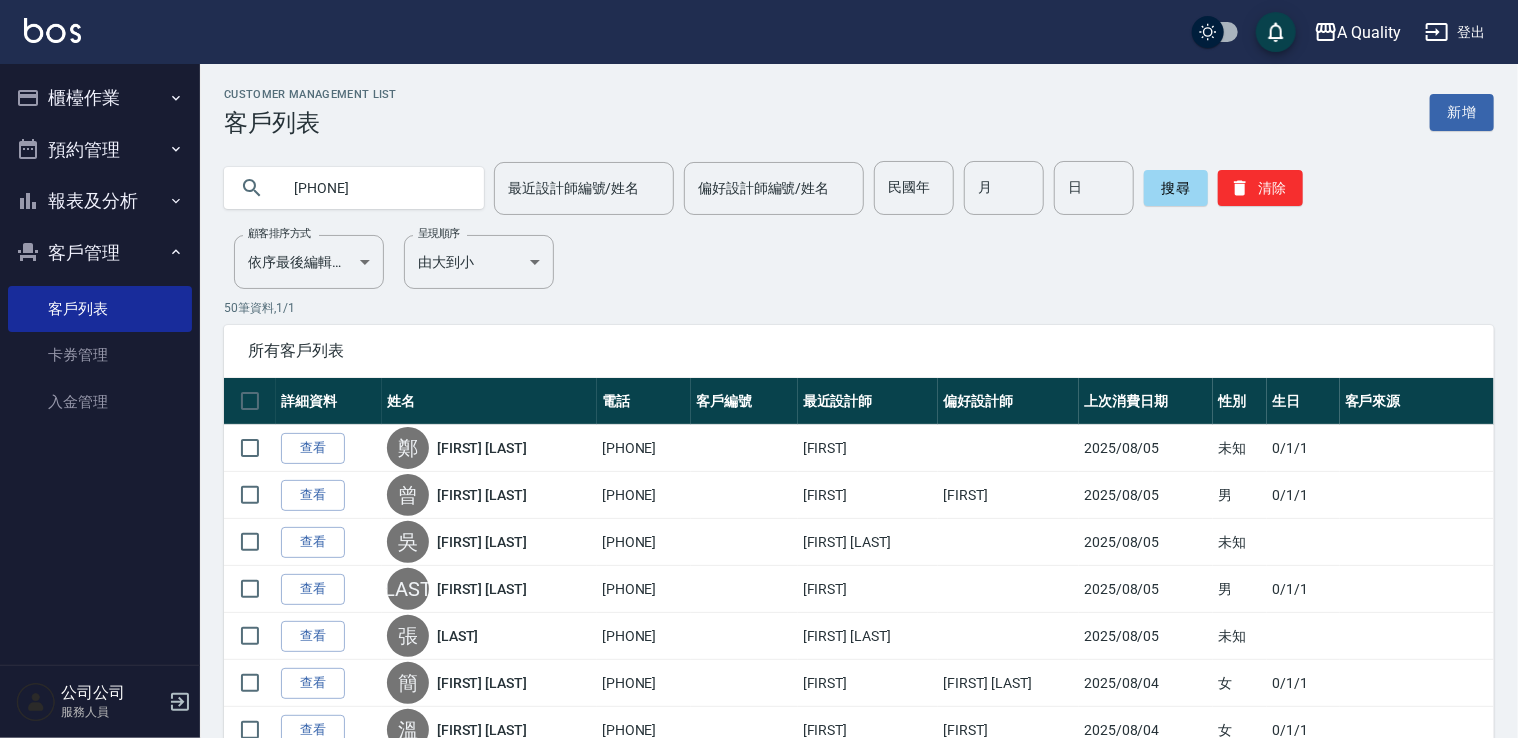 type on "[PHONE]" 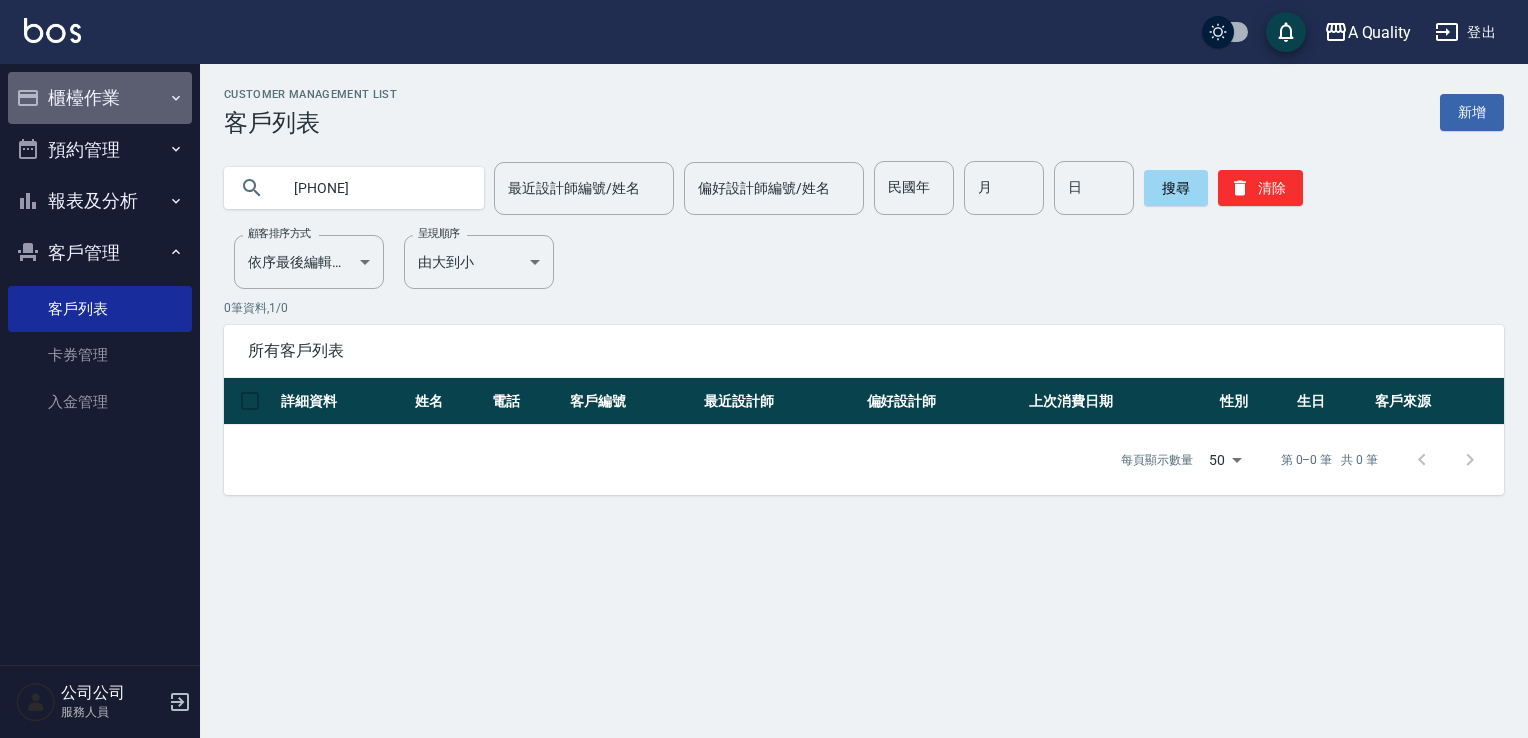 click on "櫃檯作業" at bounding box center [100, 98] 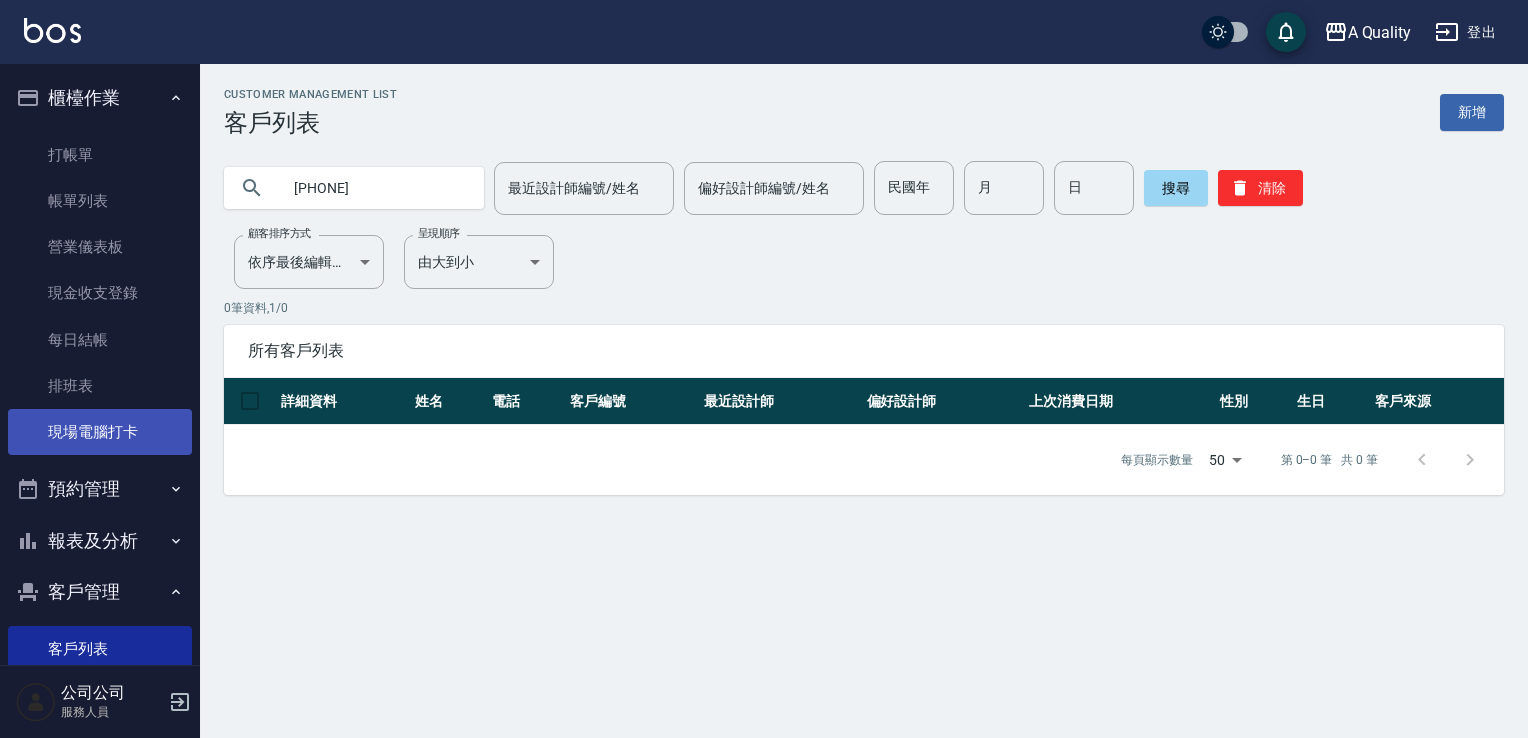 click on "現場電腦打卡" at bounding box center (100, 432) 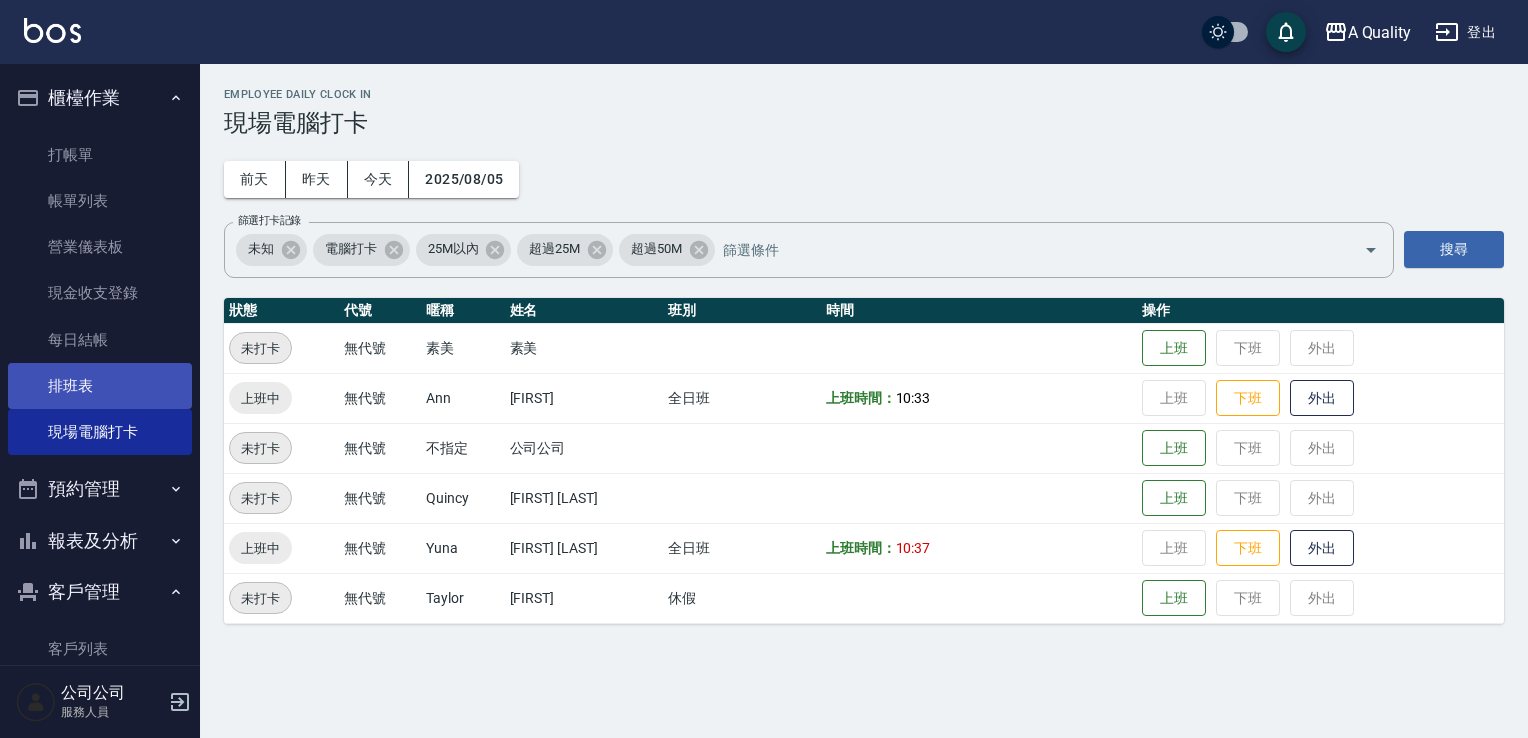 click on "排班表" at bounding box center (100, 386) 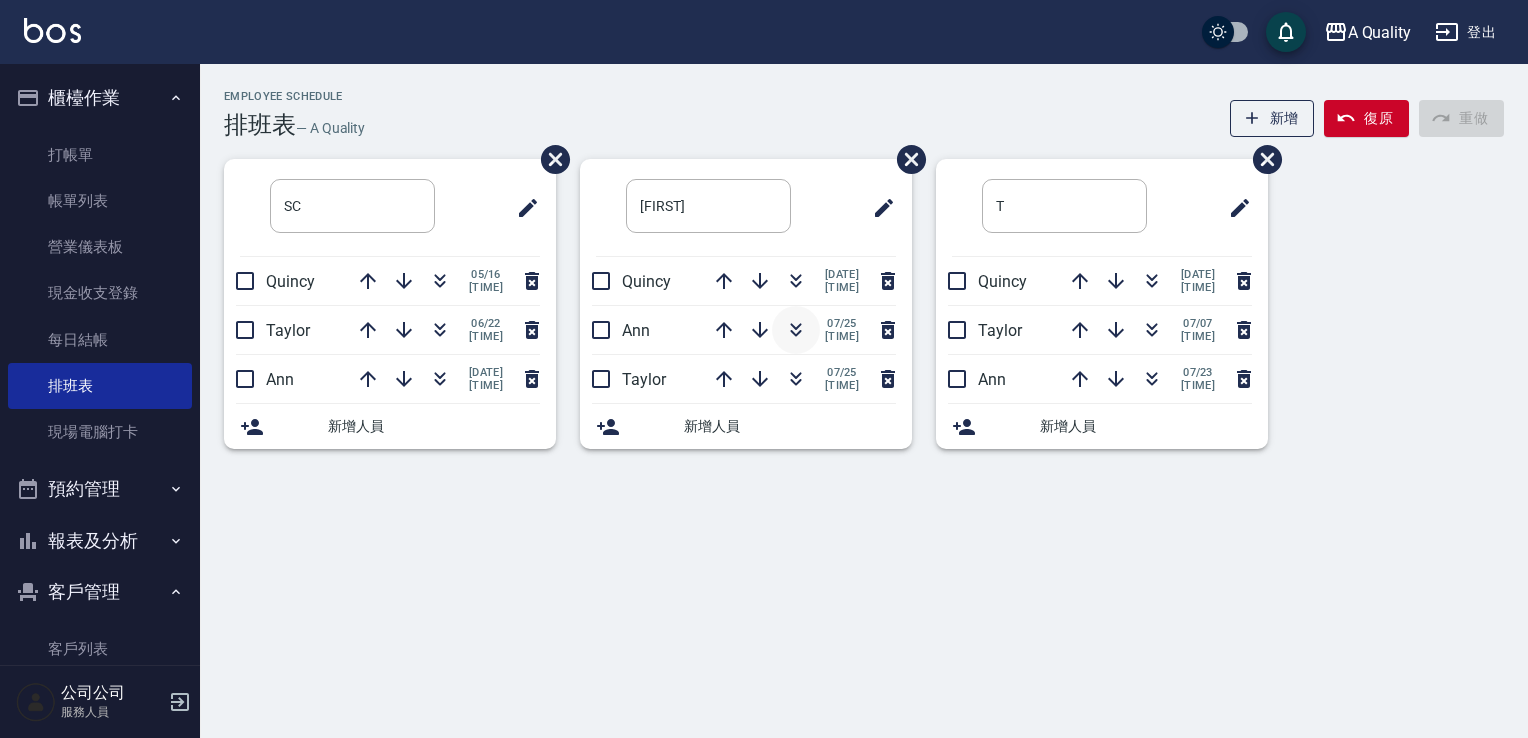 click 